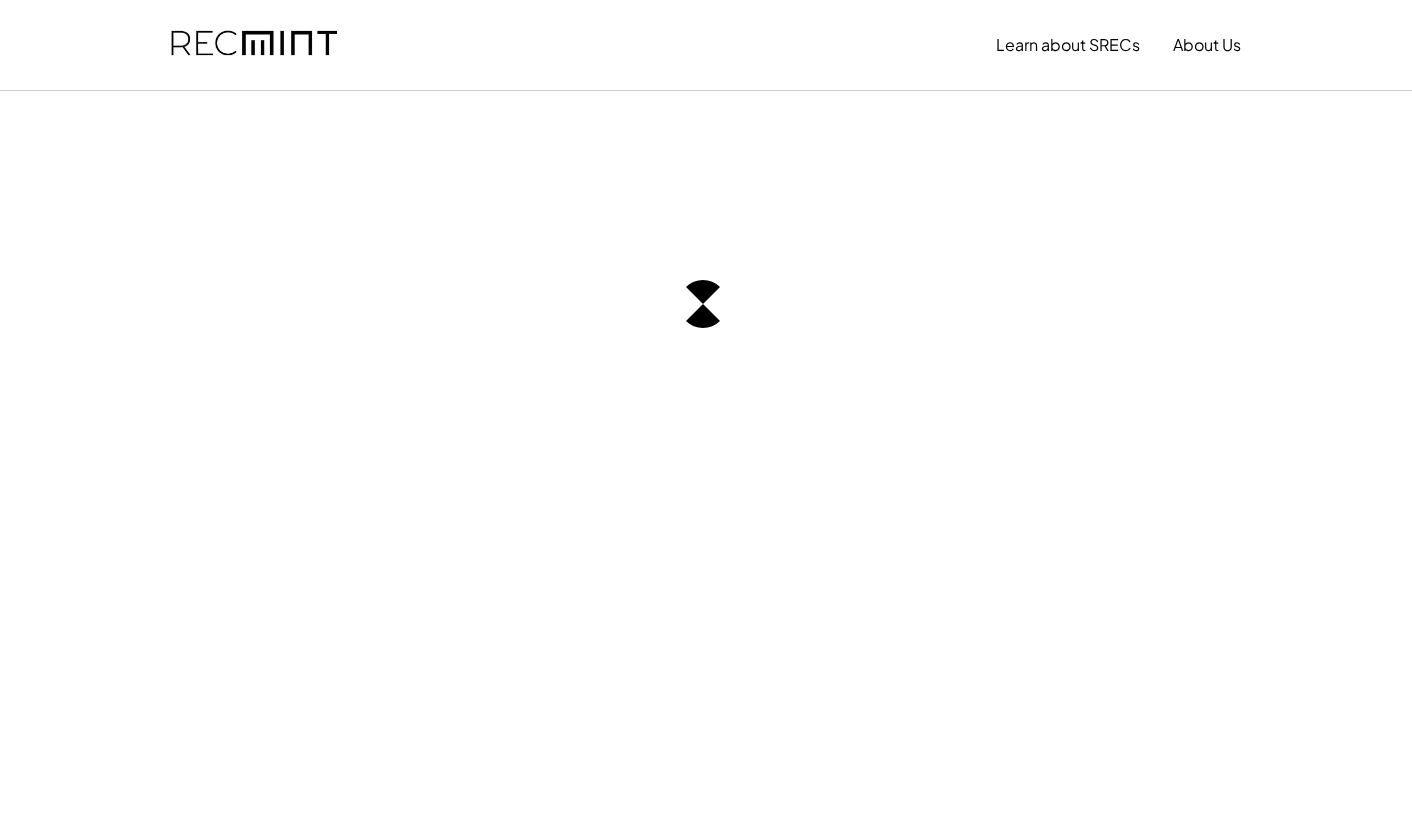 scroll, scrollTop: 0, scrollLeft: 0, axis: both 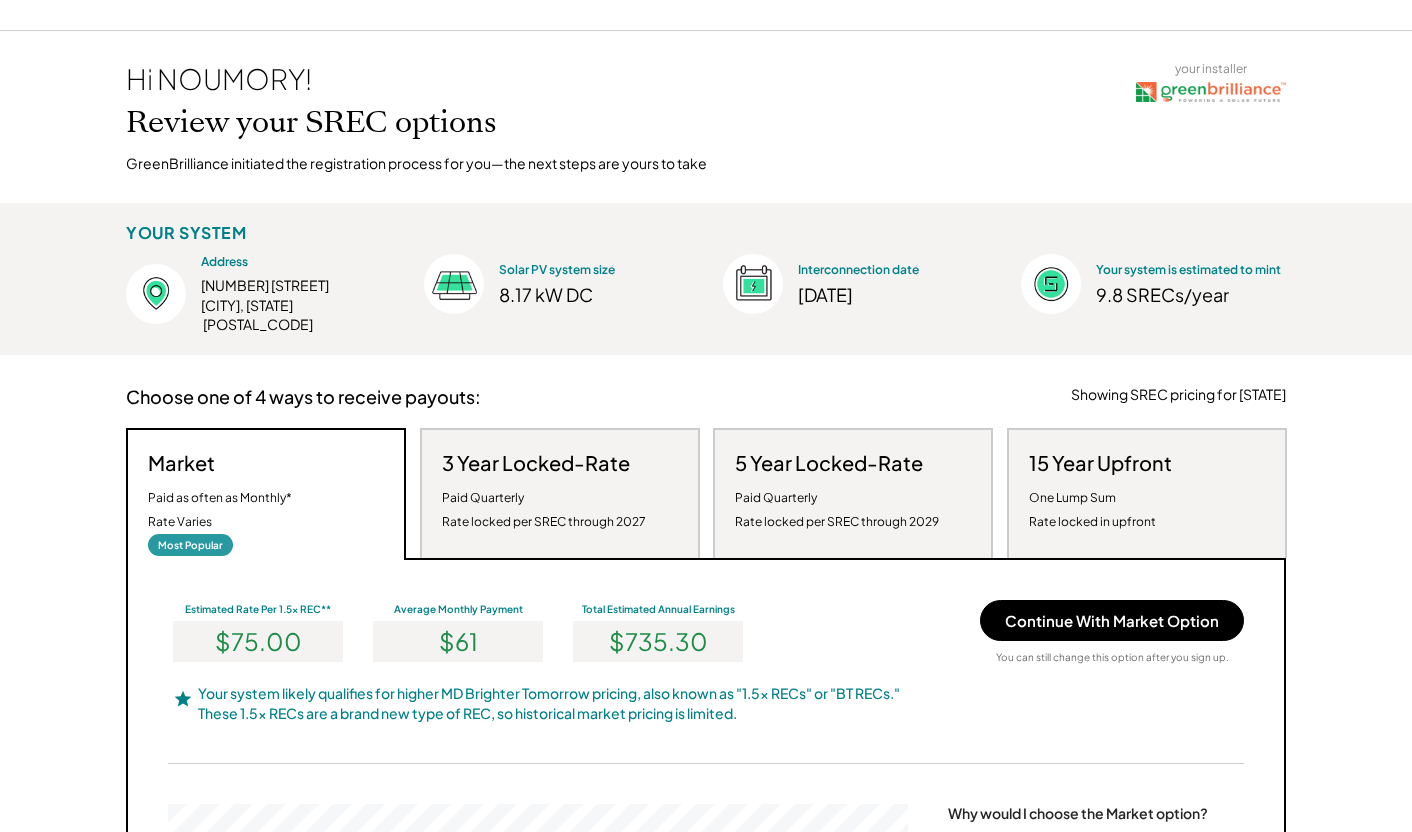 click on "Paid Quarterly
Rate locked per SREC through 2027" at bounding box center (544, 510) 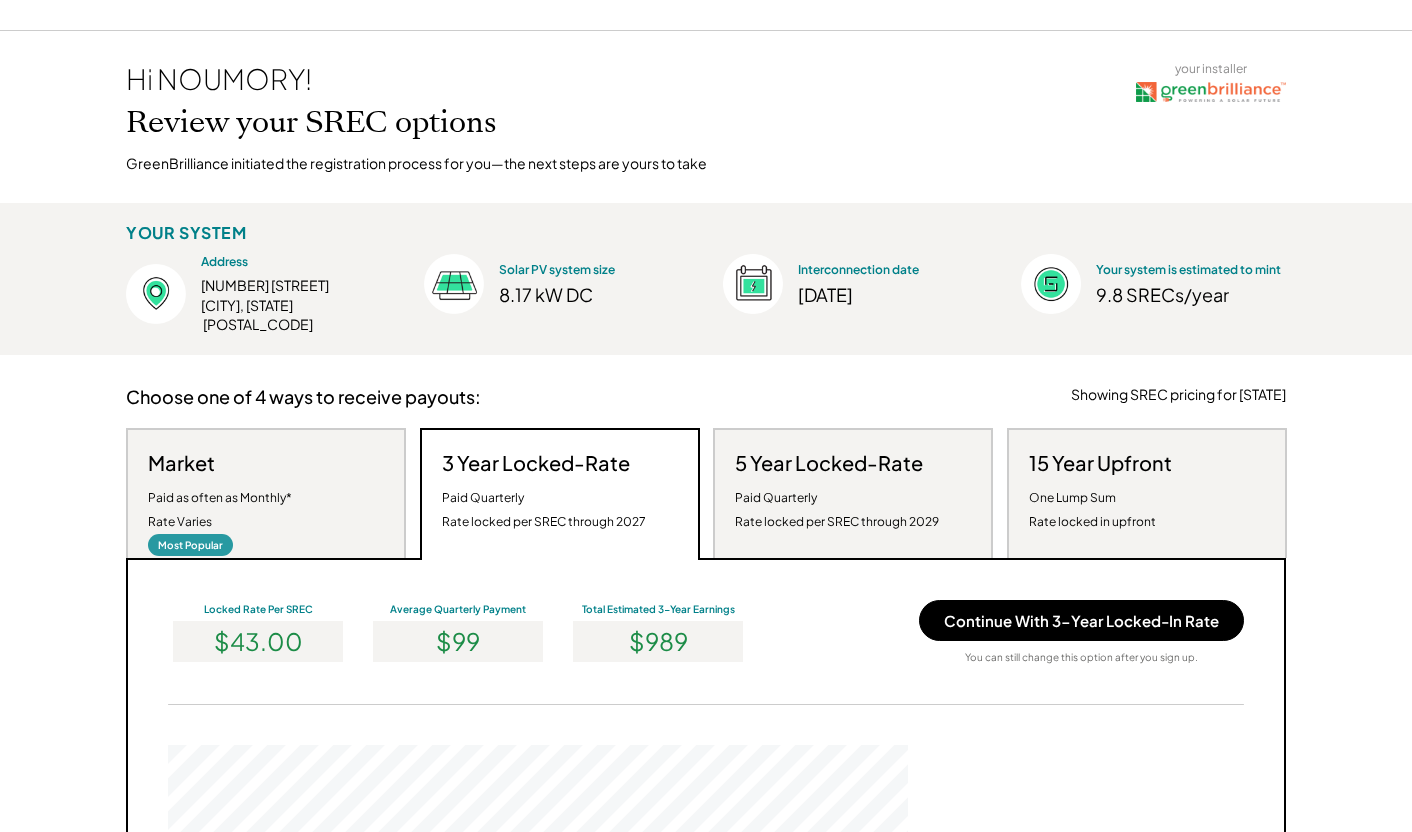 scroll, scrollTop: 999620, scrollLeft: 999260, axis: both 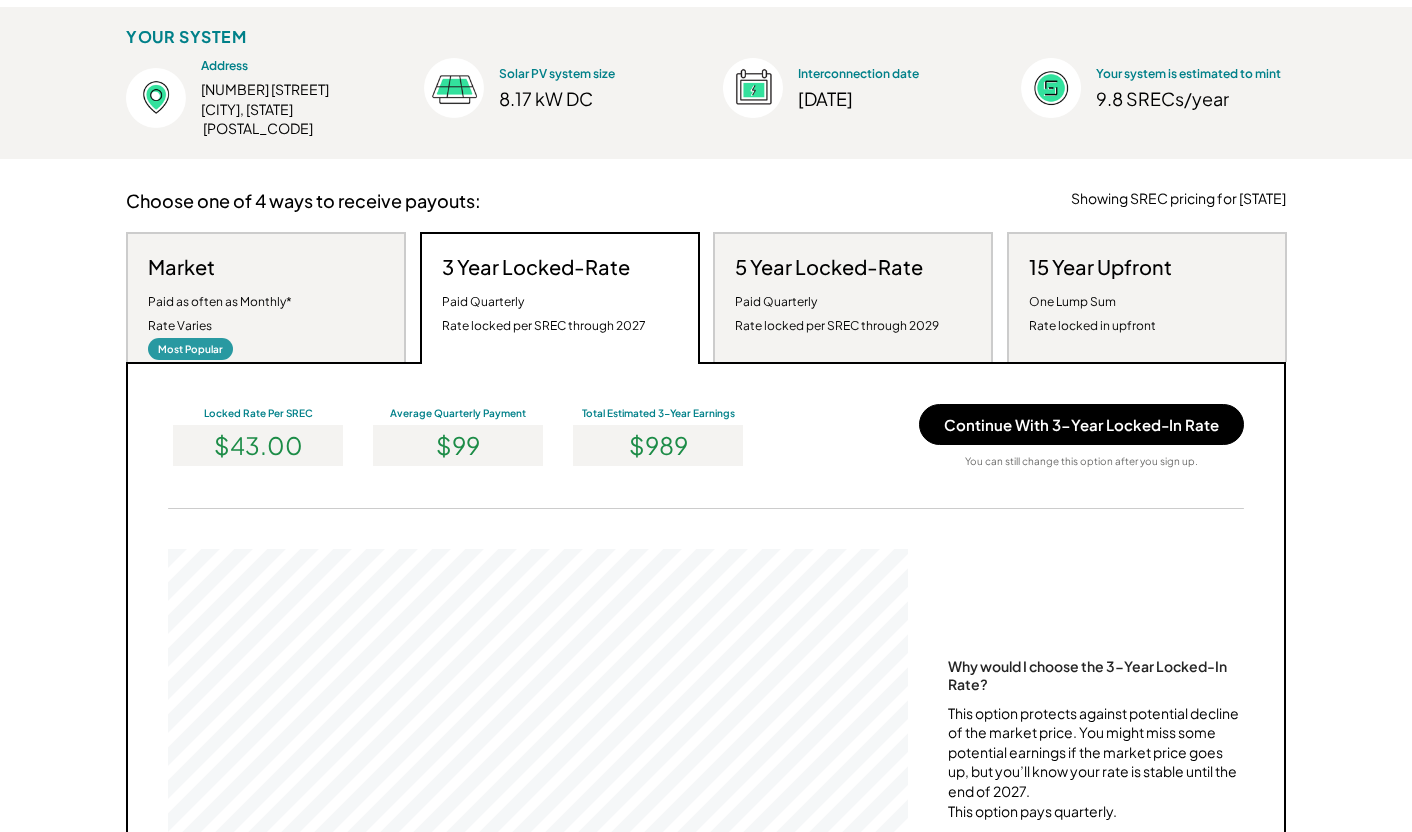 click on "Paid as often as Monthly*
Rate Varies" at bounding box center [220, 314] 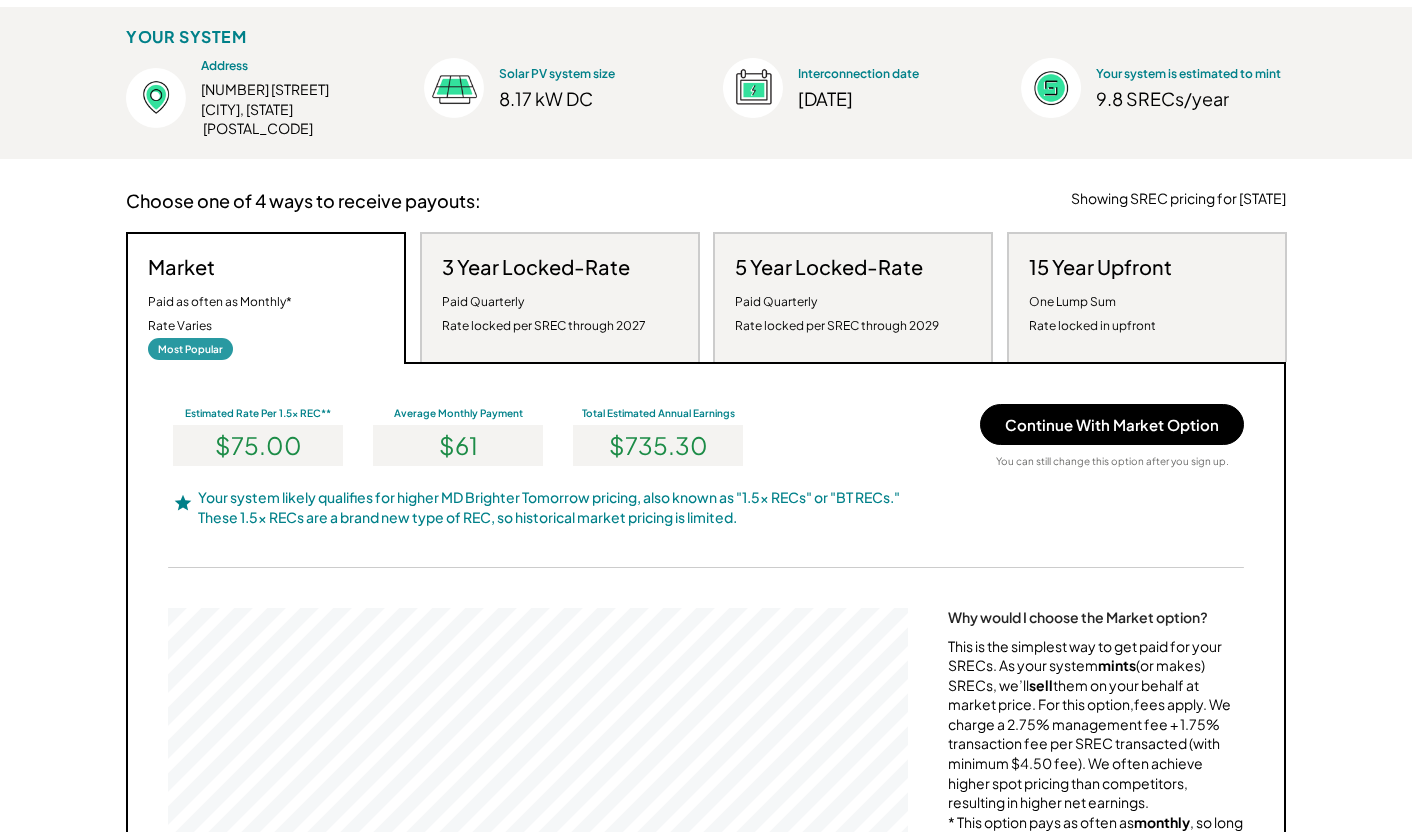 scroll, scrollTop: 999620, scrollLeft: 999260, axis: both 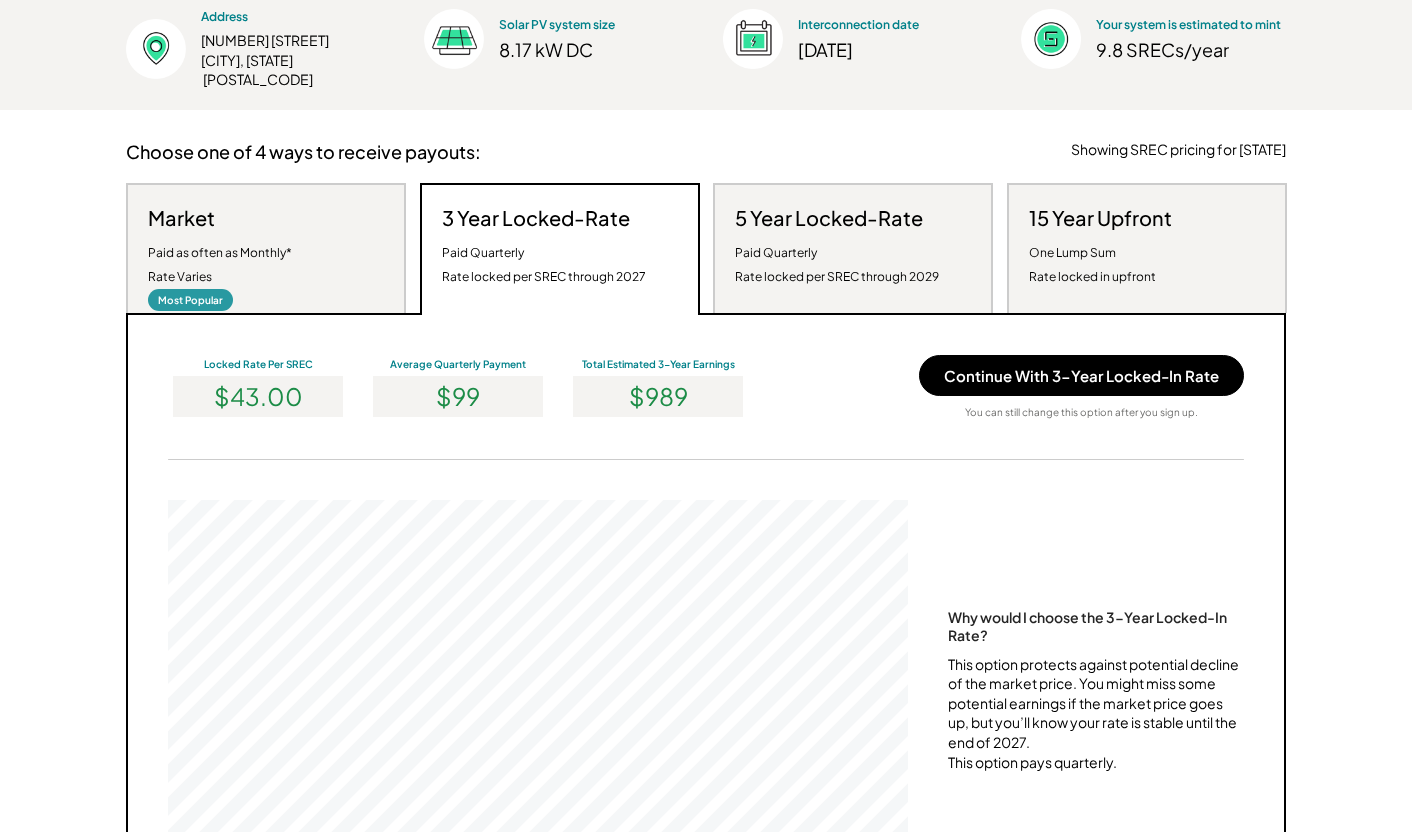 click on "5 Year Locked-Rate" at bounding box center [829, 218] 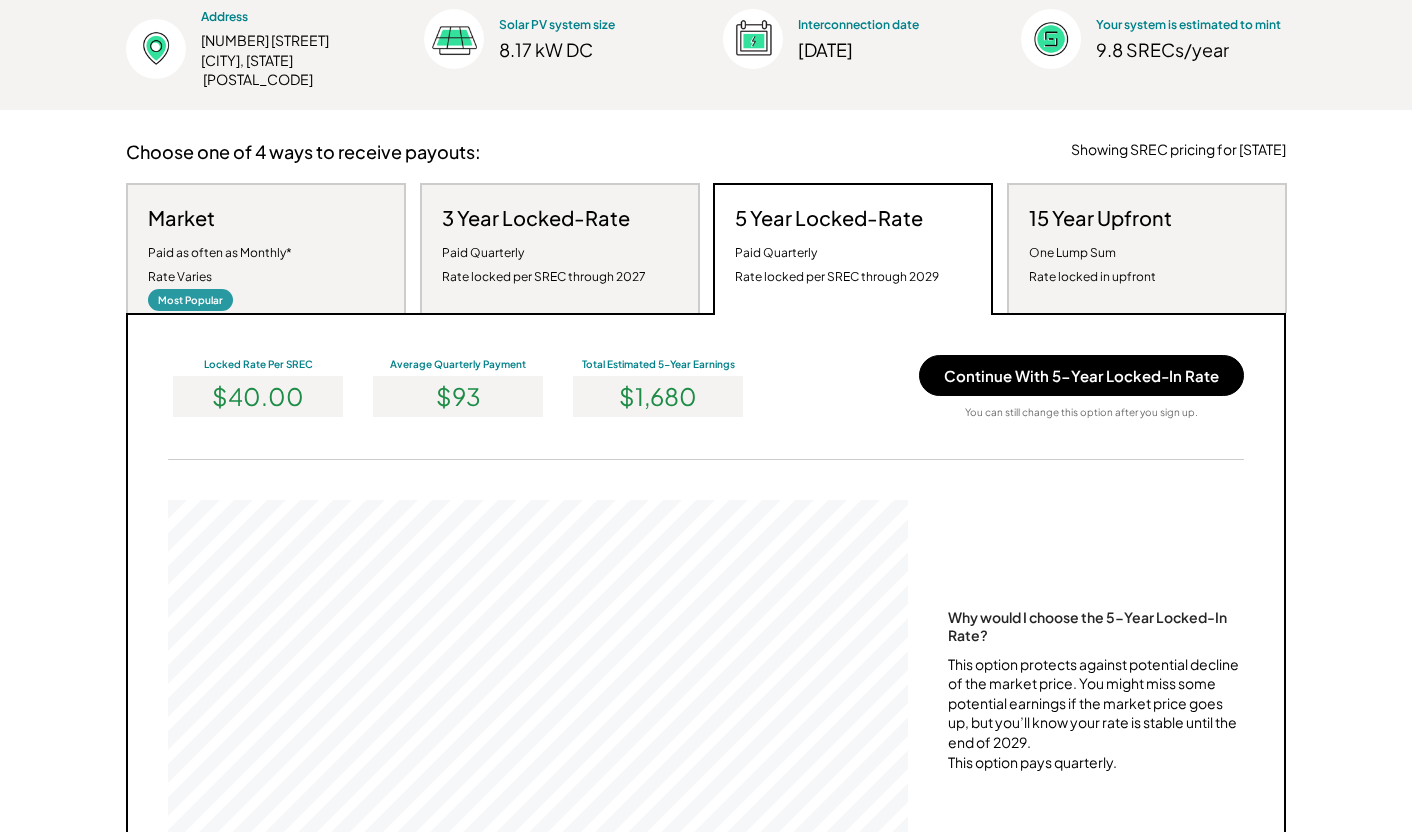 scroll, scrollTop: 999620, scrollLeft: 999260, axis: both 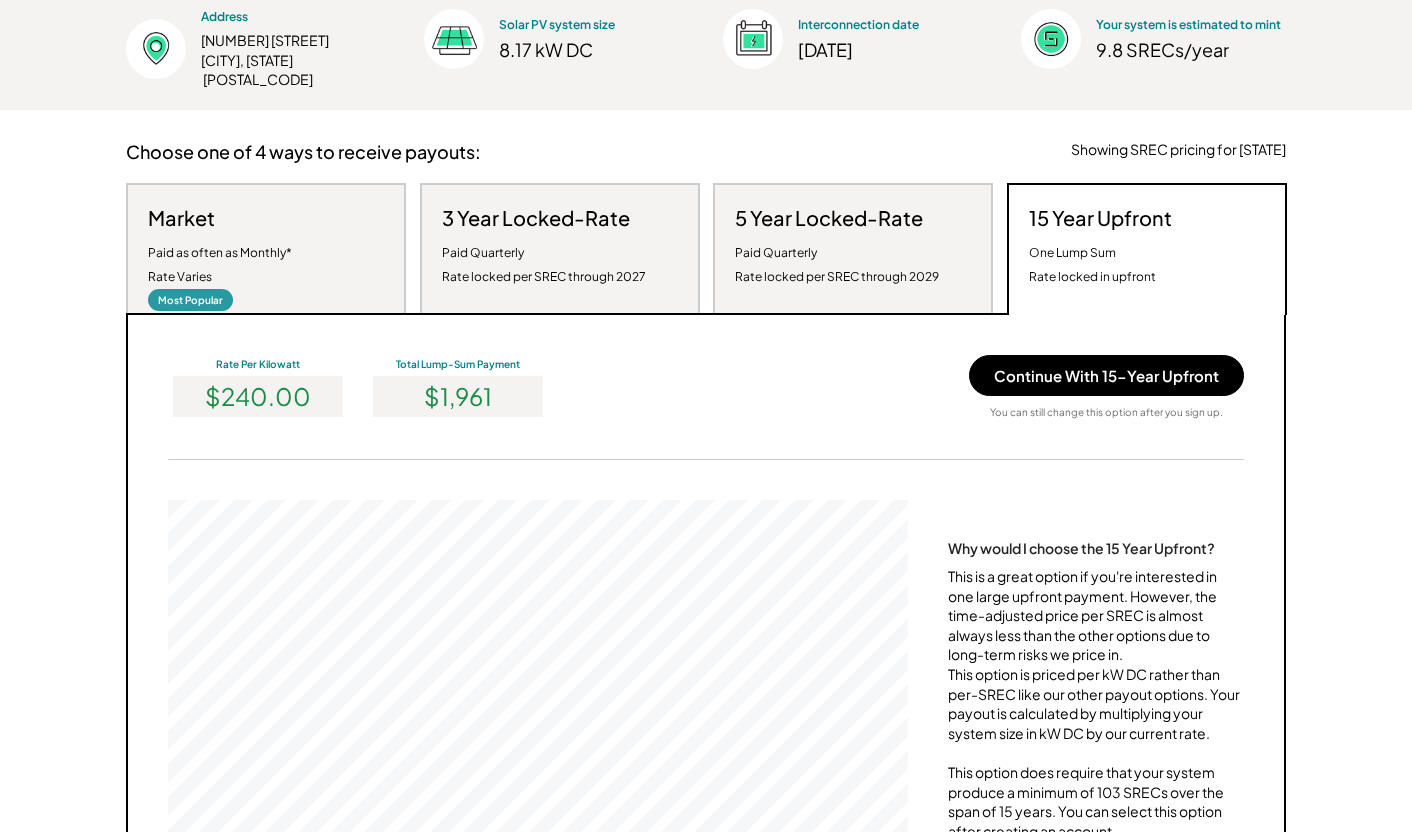 click on "Most Popular" at bounding box center [190, 300] 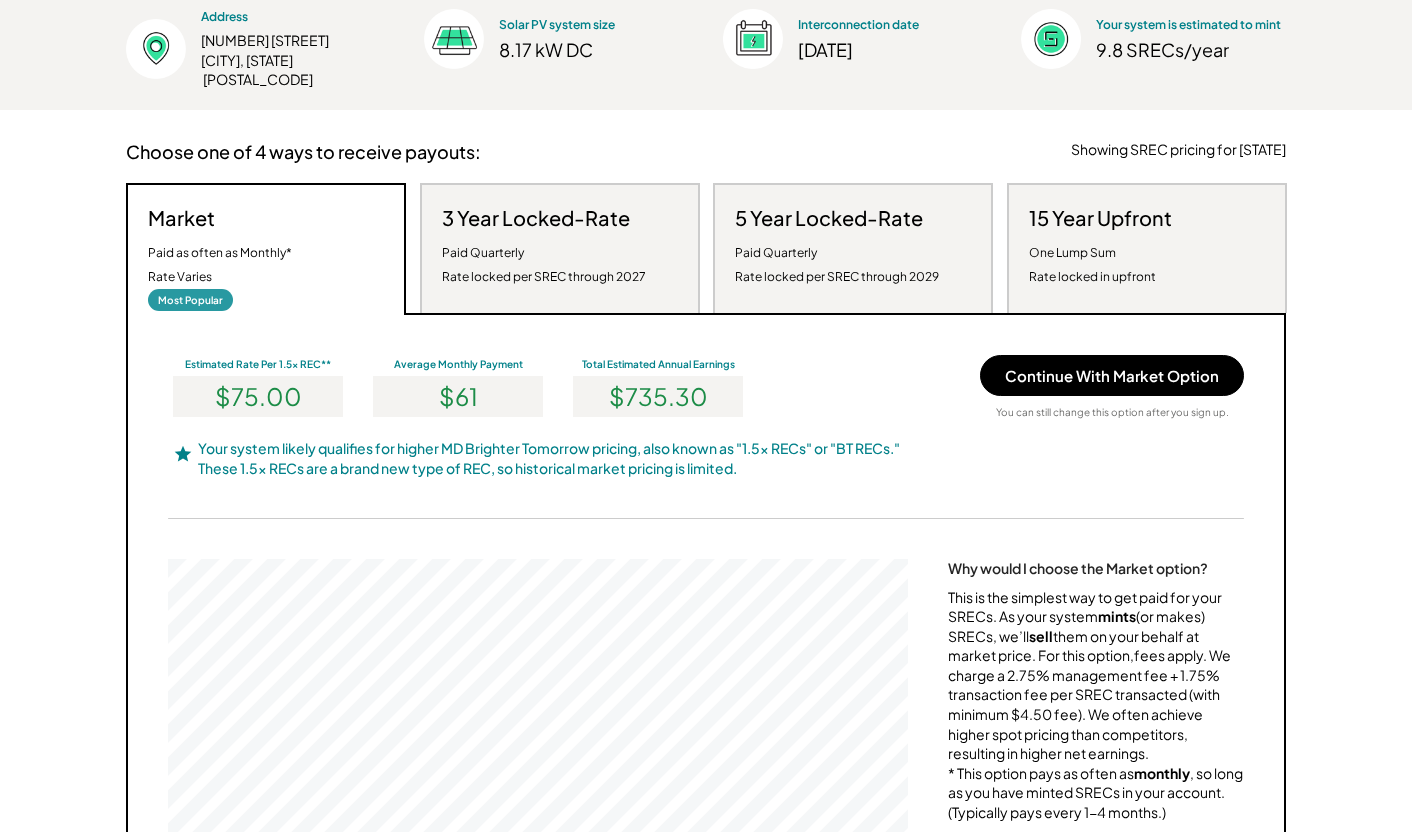 scroll, scrollTop: 999620, scrollLeft: 999260, axis: both 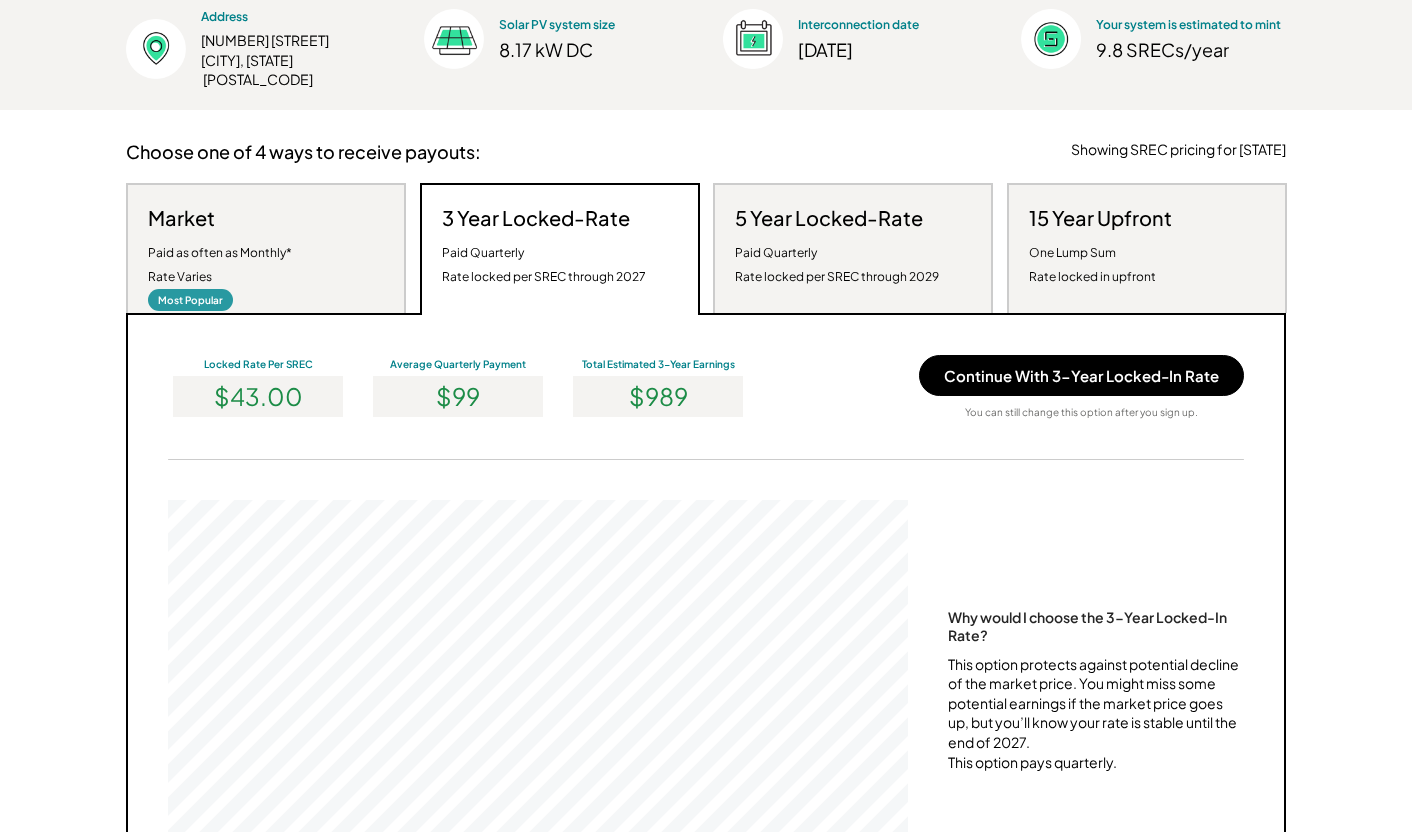 click on "Paid as often as Monthly*
Rate Varies" at bounding box center (220, 265) 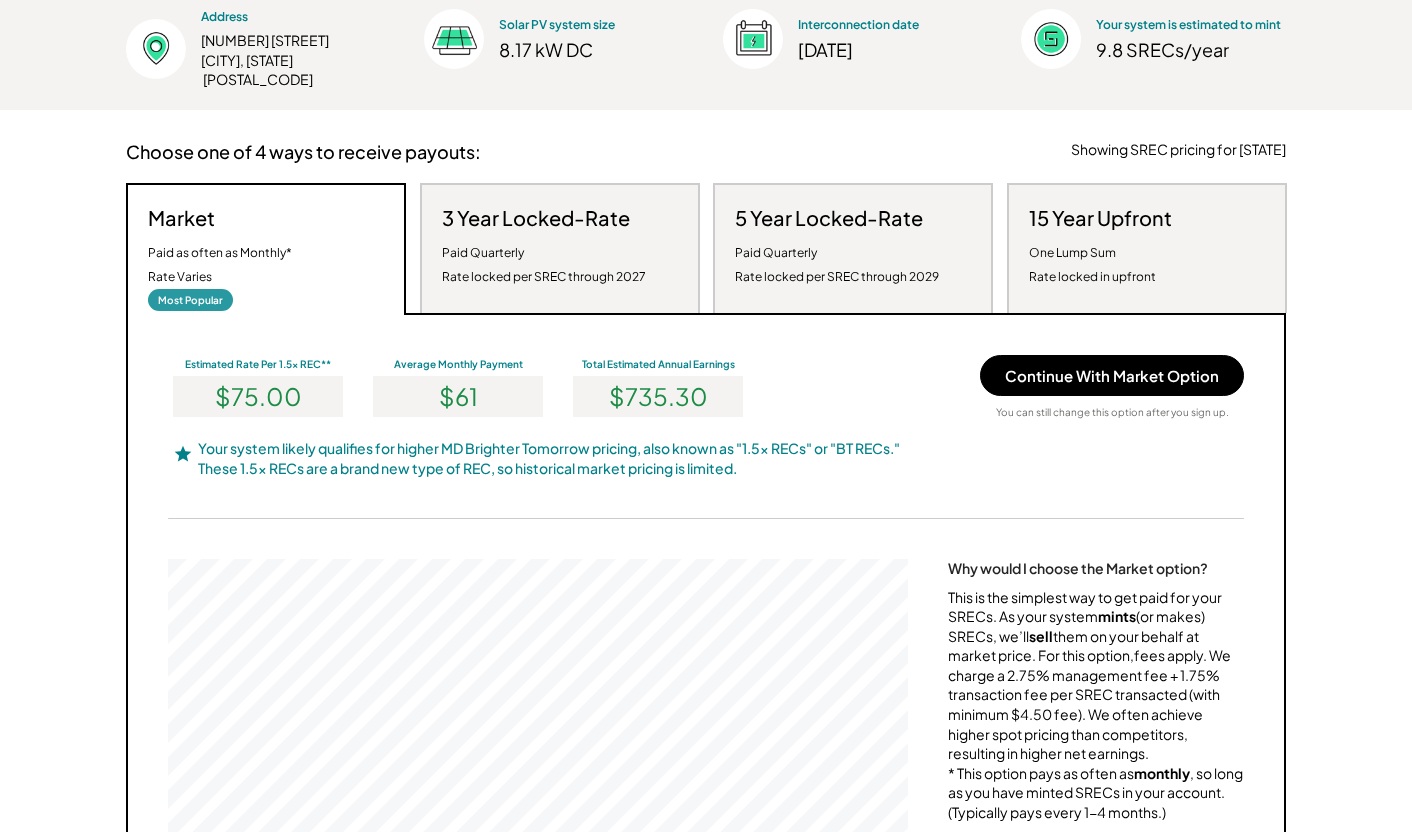 scroll, scrollTop: 999620, scrollLeft: 999260, axis: both 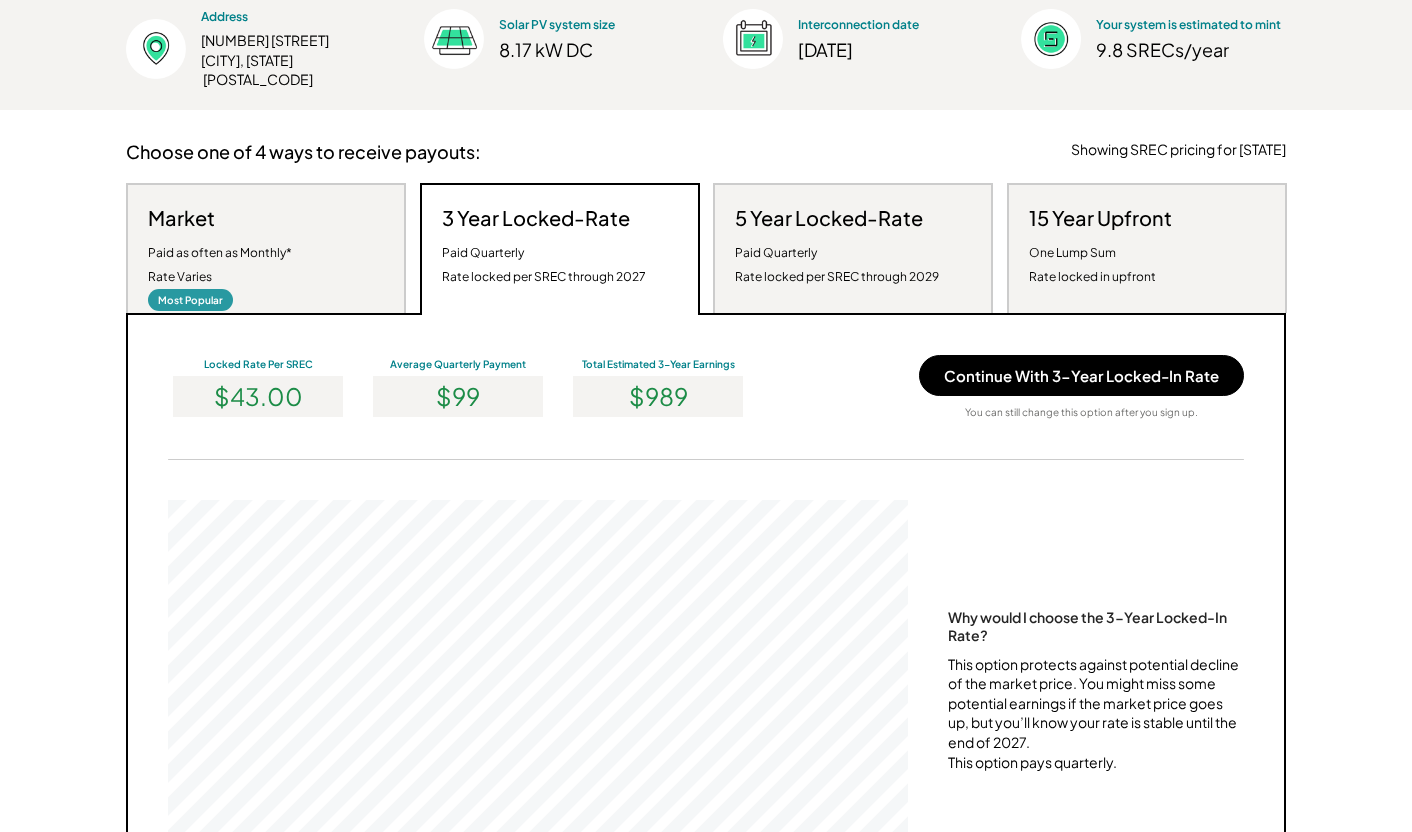 click on "5 Year Locked-Rate" at bounding box center (829, 218) 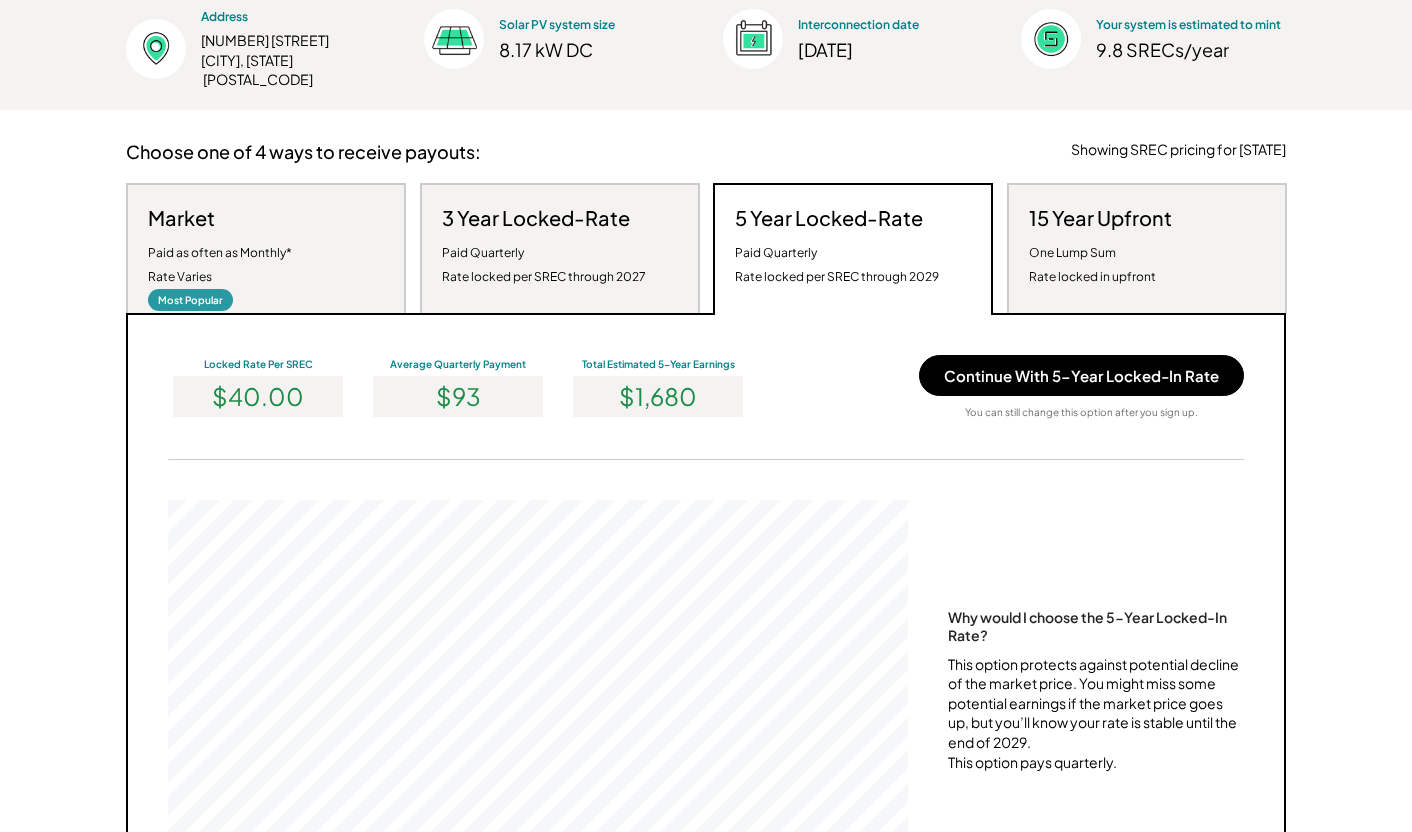 scroll, scrollTop: 999620, scrollLeft: 999260, axis: both 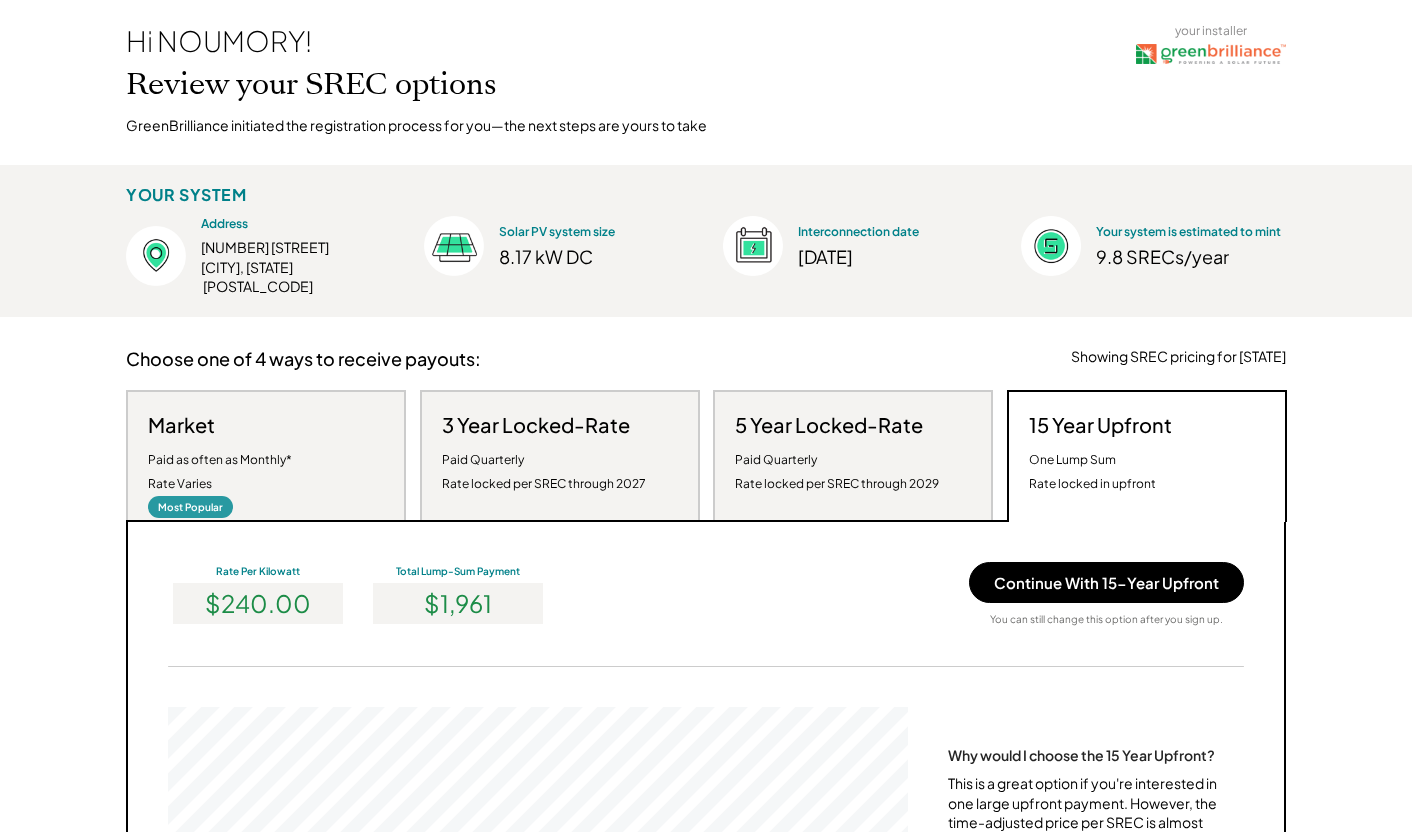 click on "Market Paid as often as Monthly*
Rate Varies" at bounding box center [220, 454] 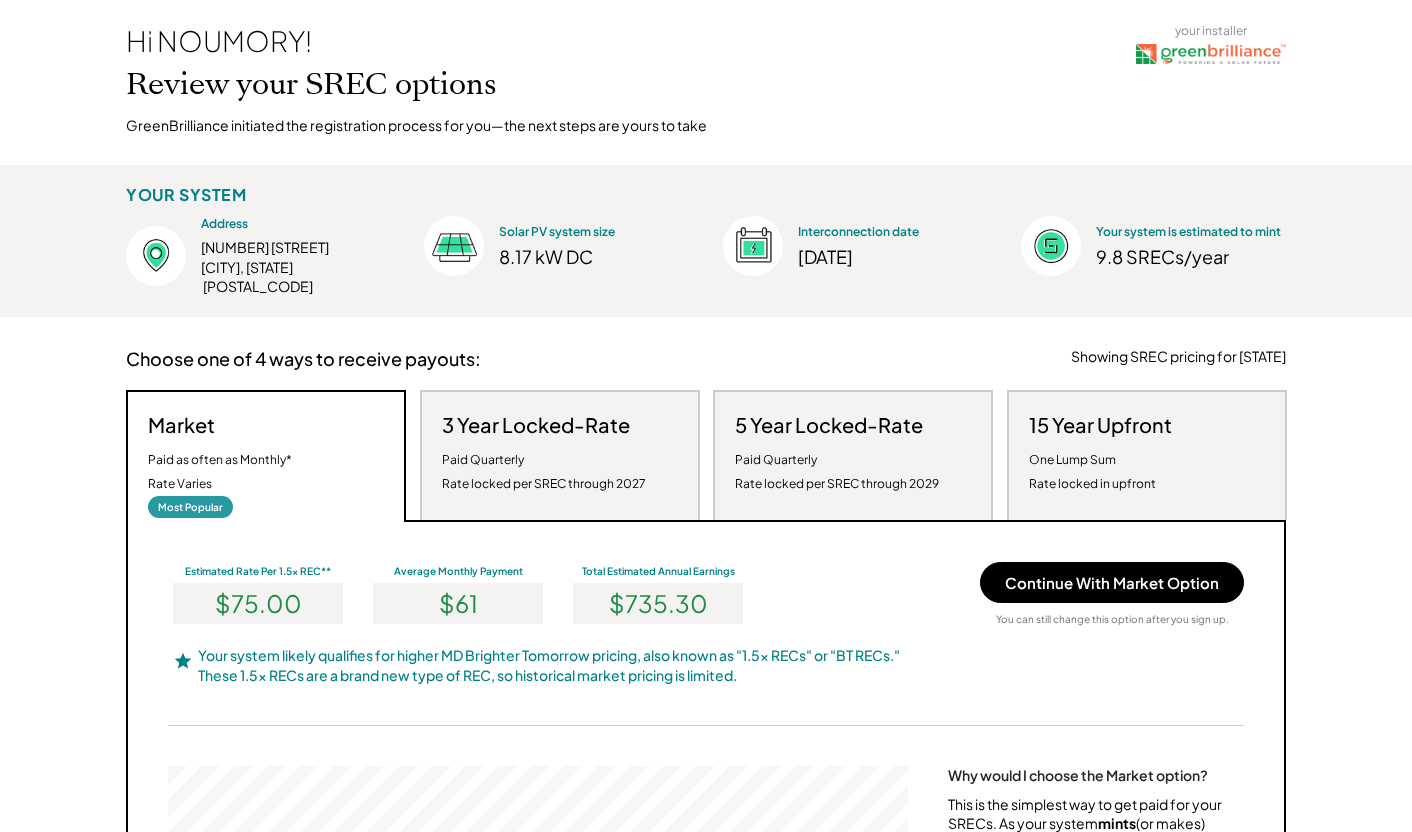 scroll, scrollTop: 999620, scrollLeft: 999260, axis: both 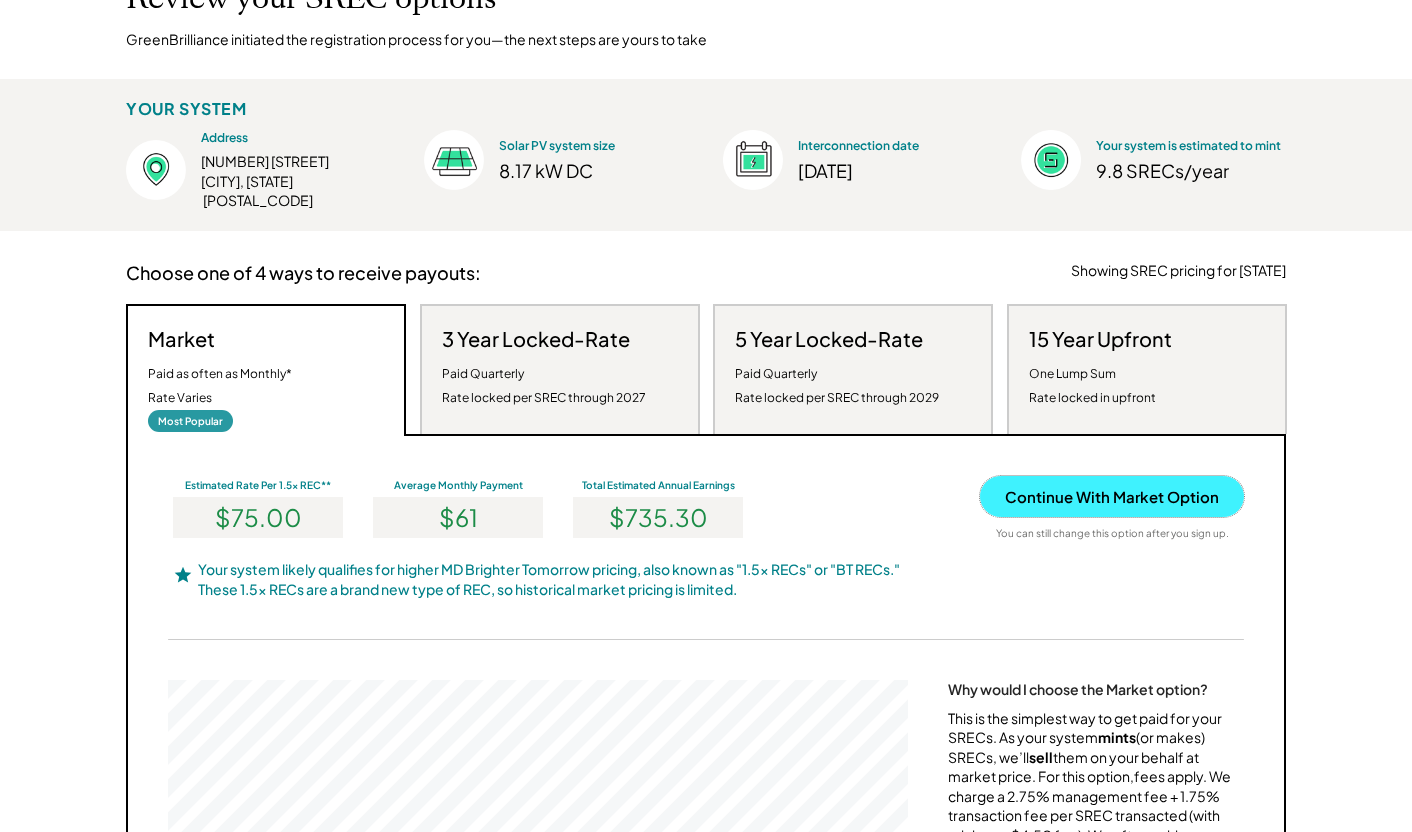 click on "Continue With Market Option" at bounding box center (1112, 496) 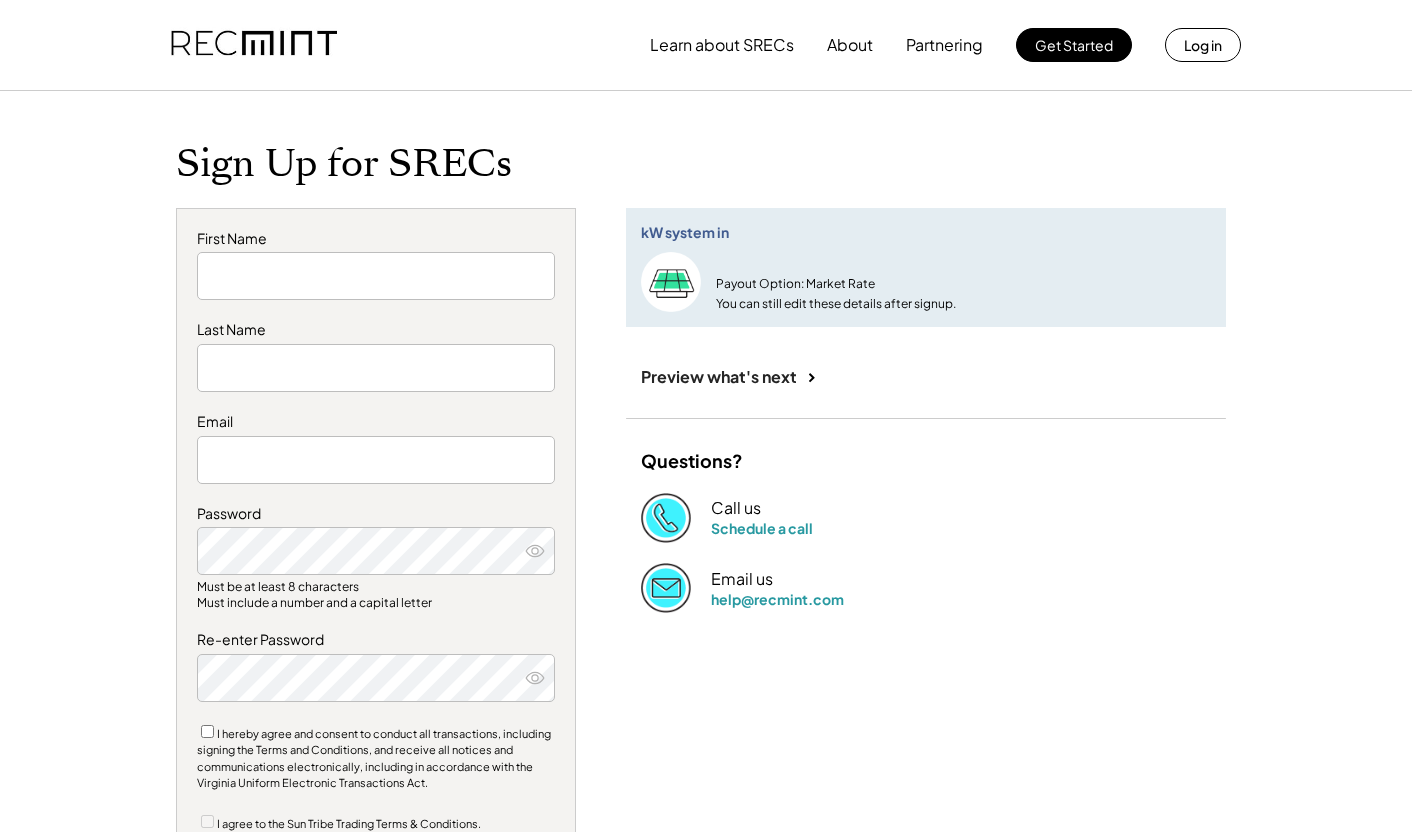 scroll, scrollTop: 0, scrollLeft: 0, axis: both 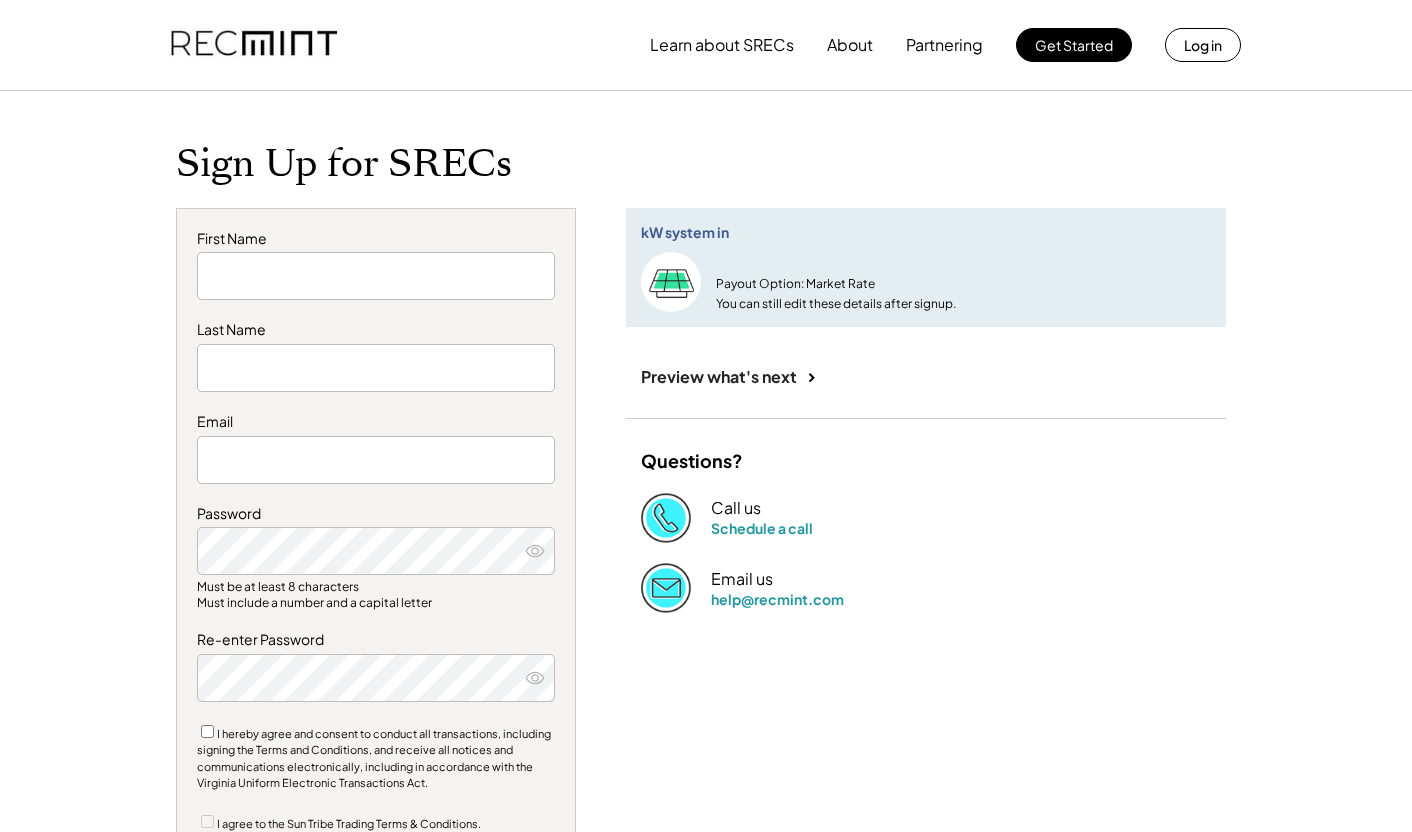 type on "*******" 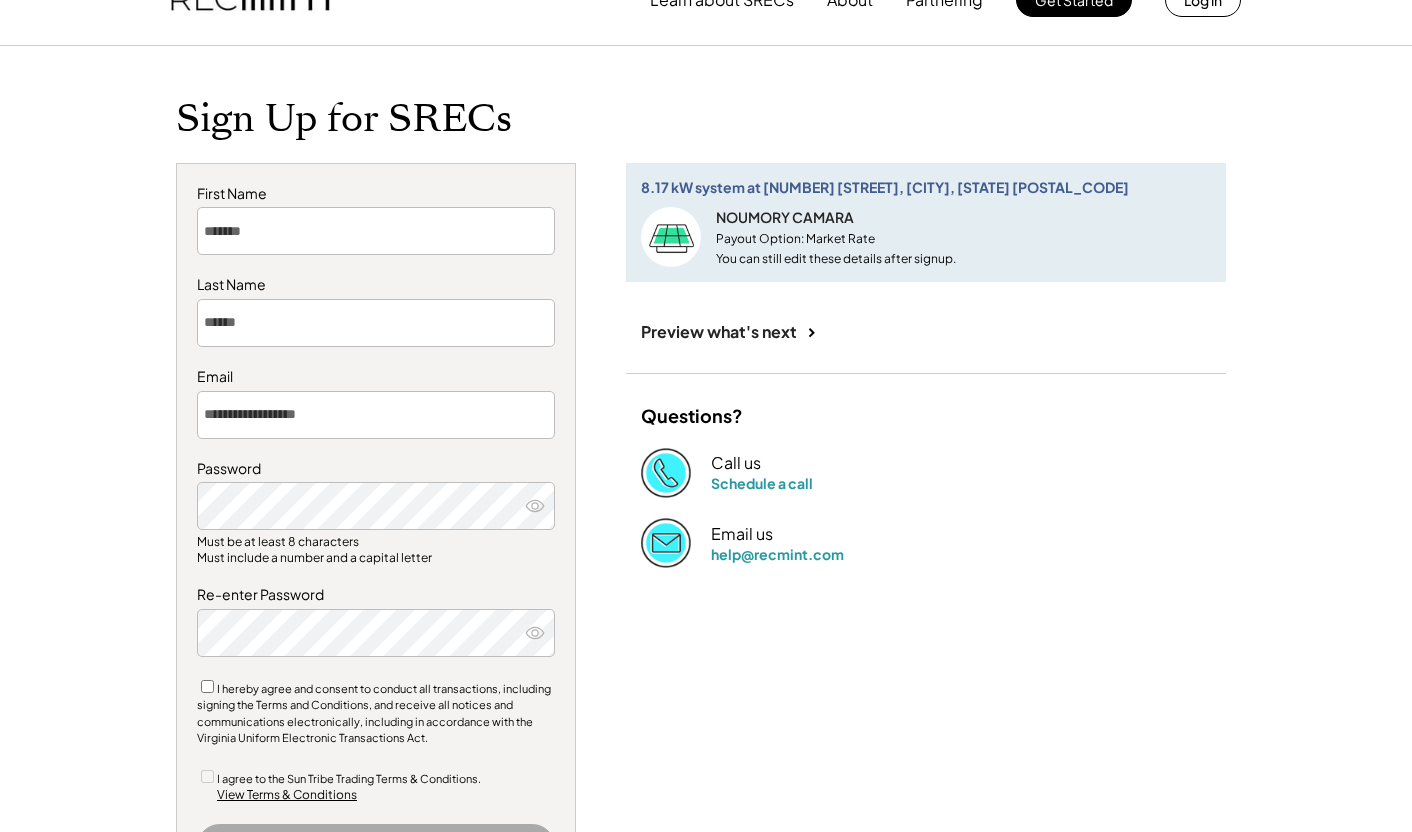 scroll, scrollTop: 48, scrollLeft: 0, axis: vertical 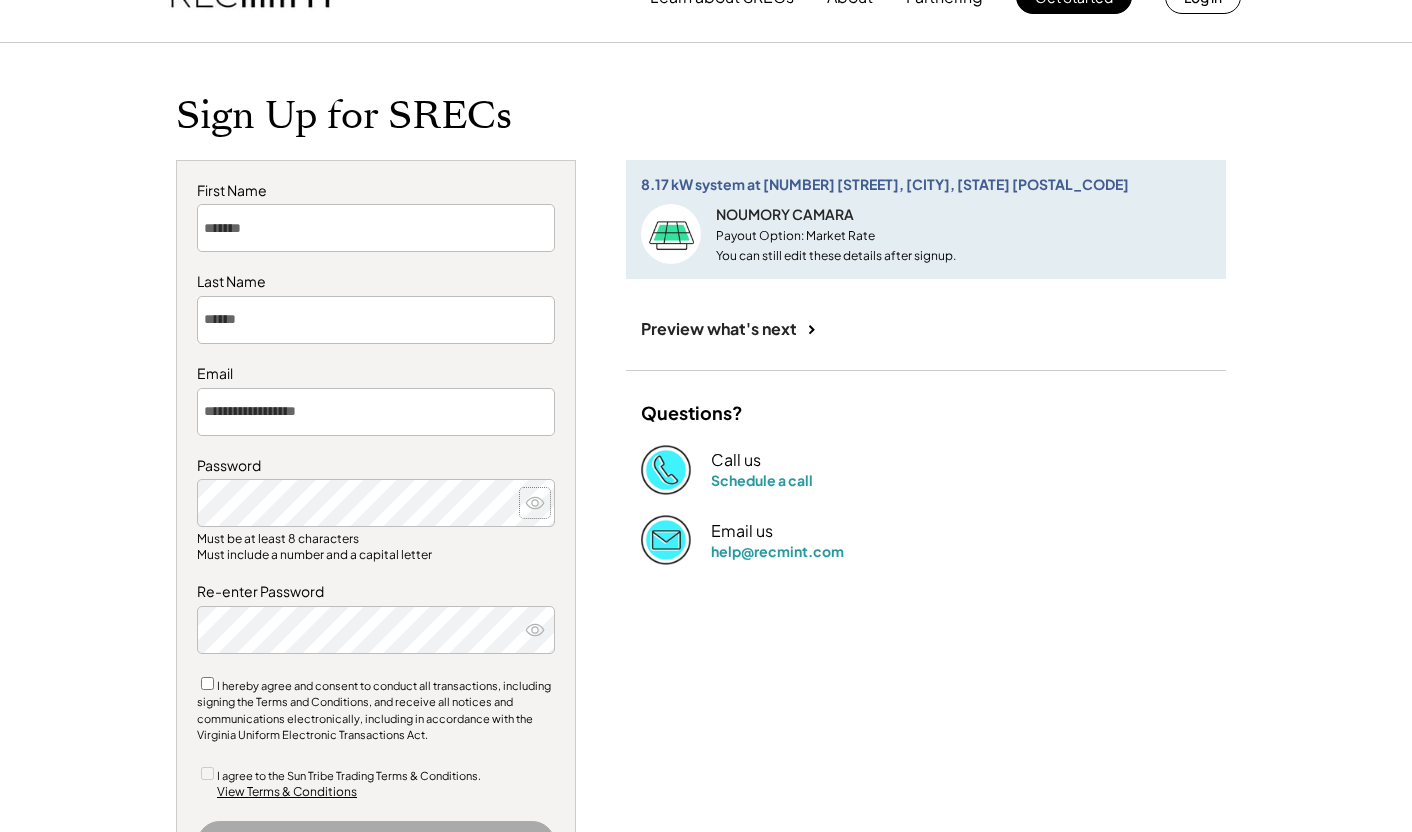 click at bounding box center [535, 503] 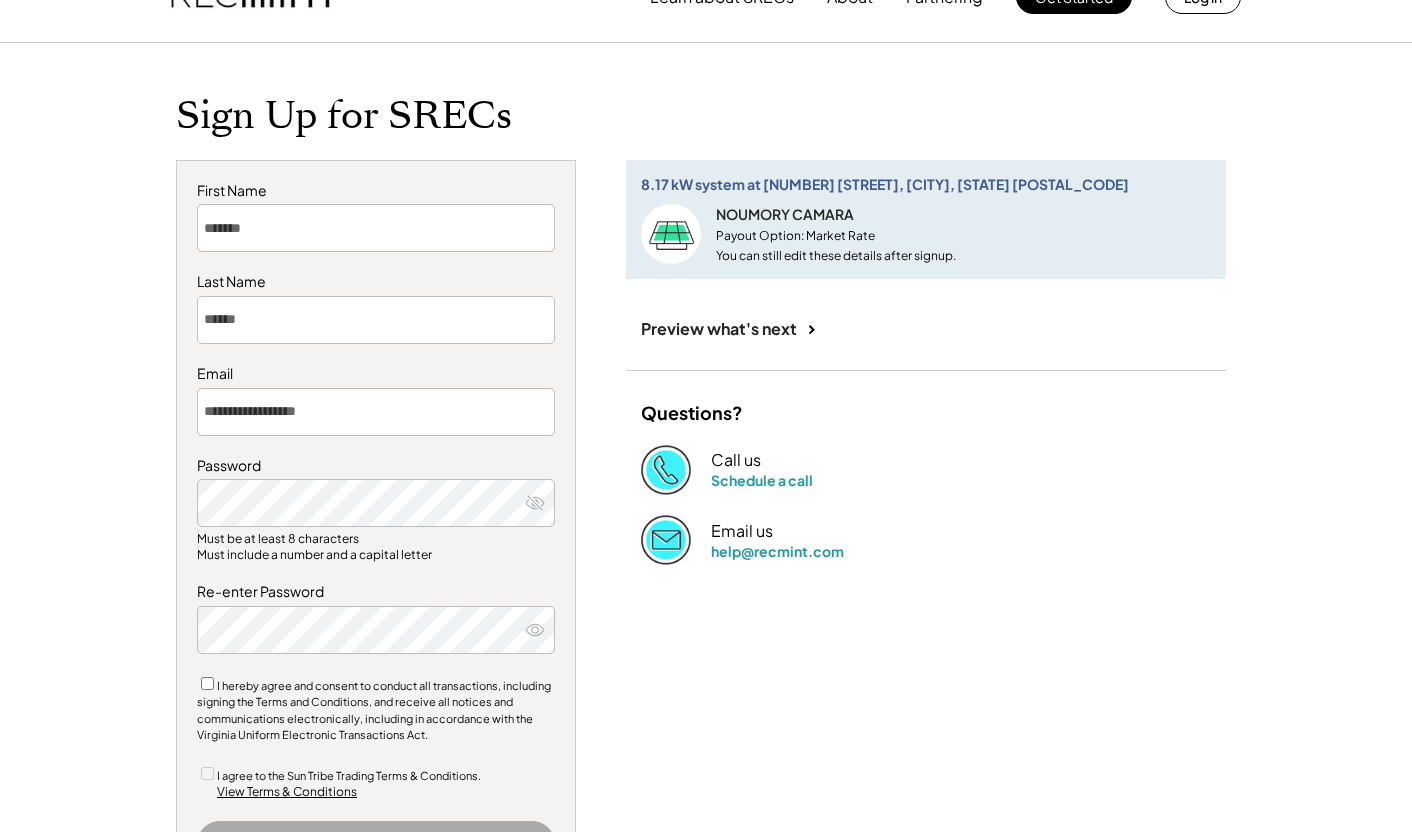 click at bounding box center [535, 503] 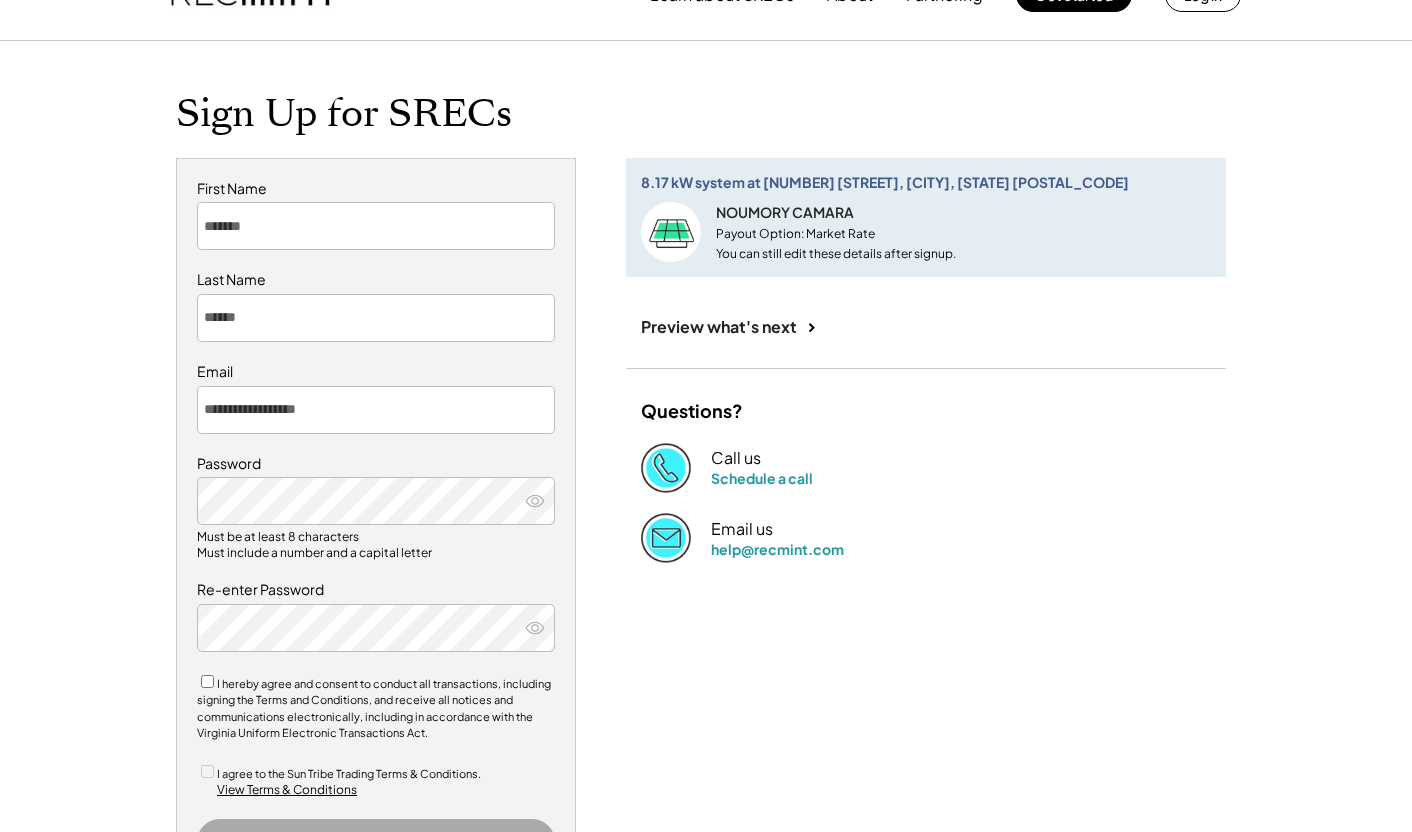 scroll, scrollTop: 43, scrollLeft: 0, axis: vertical 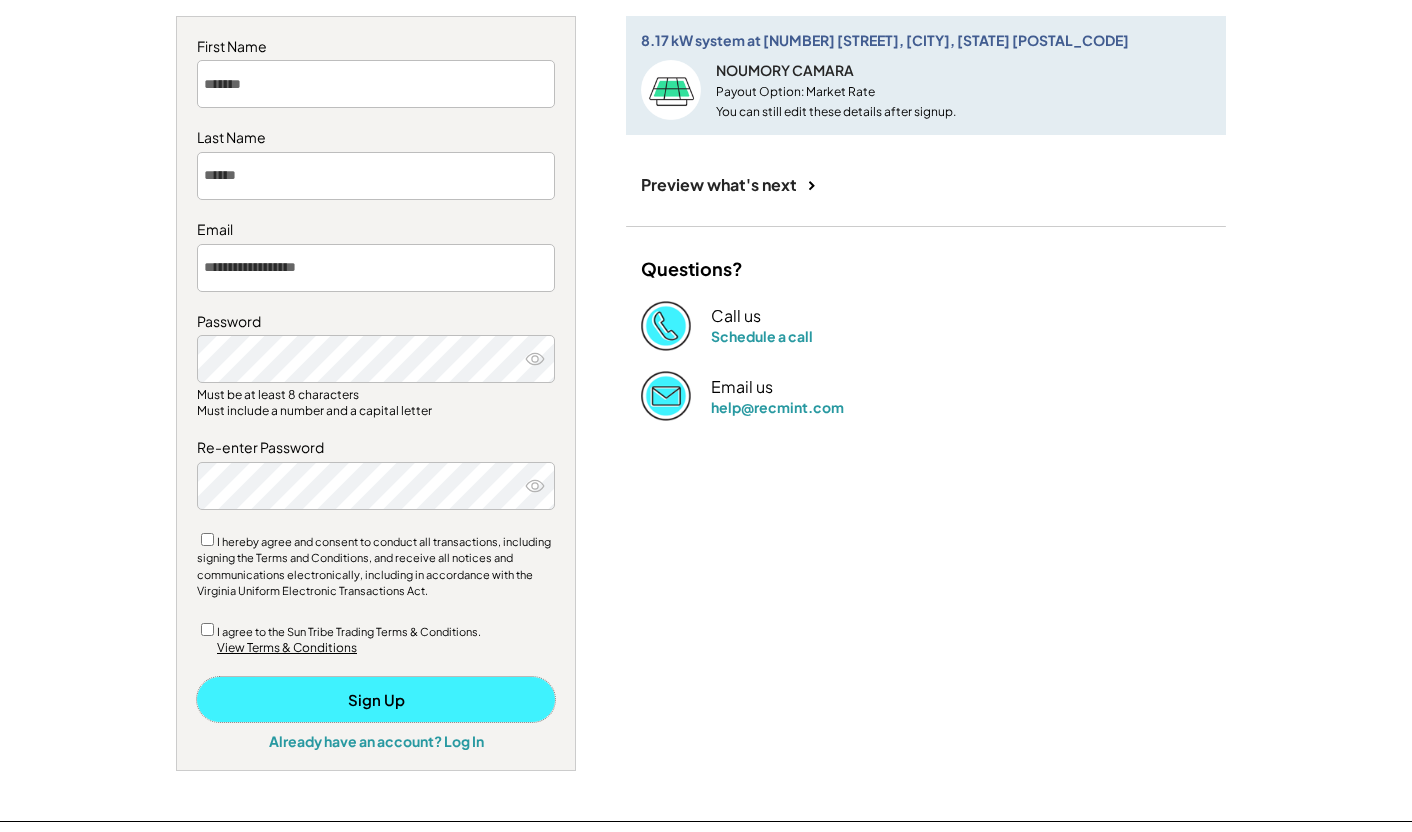 drag, startPoint x: 315, startPoint y: 692, endPoint x: 346, endPoint y: 709, distance: 35.35534 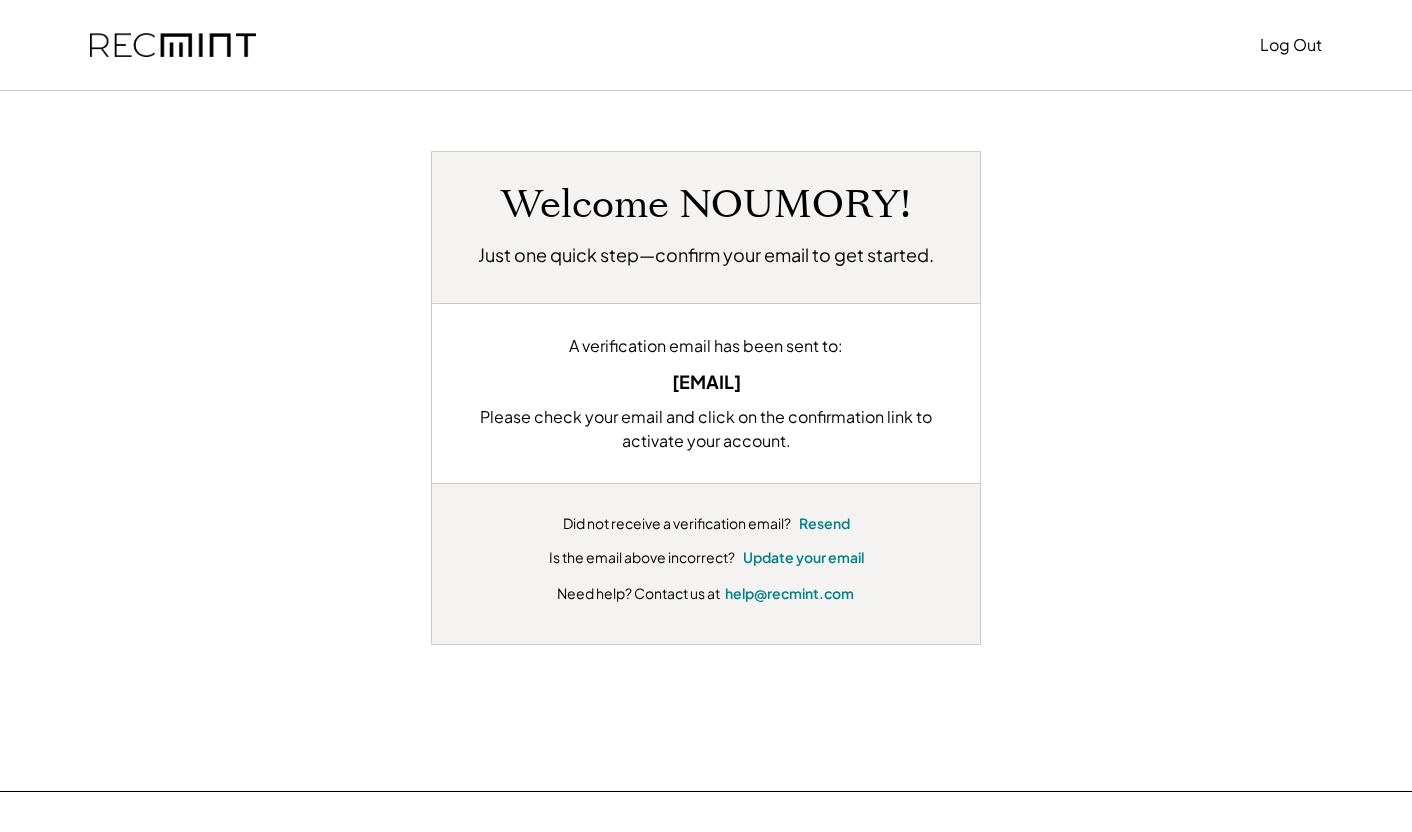scroll, scrollTop: 0, scrollLeft: 0, axis: both 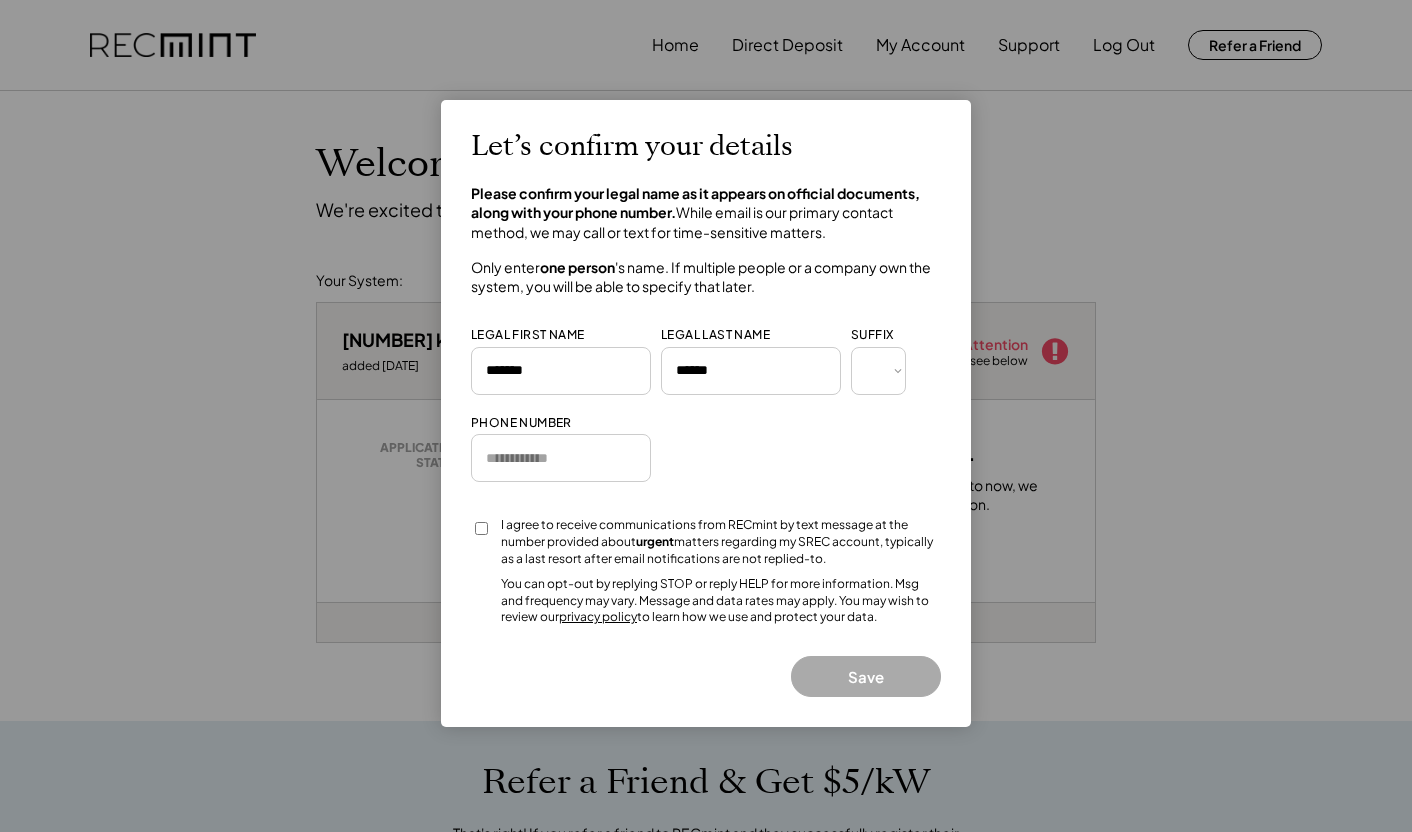 click at bounding box center (561, 458) 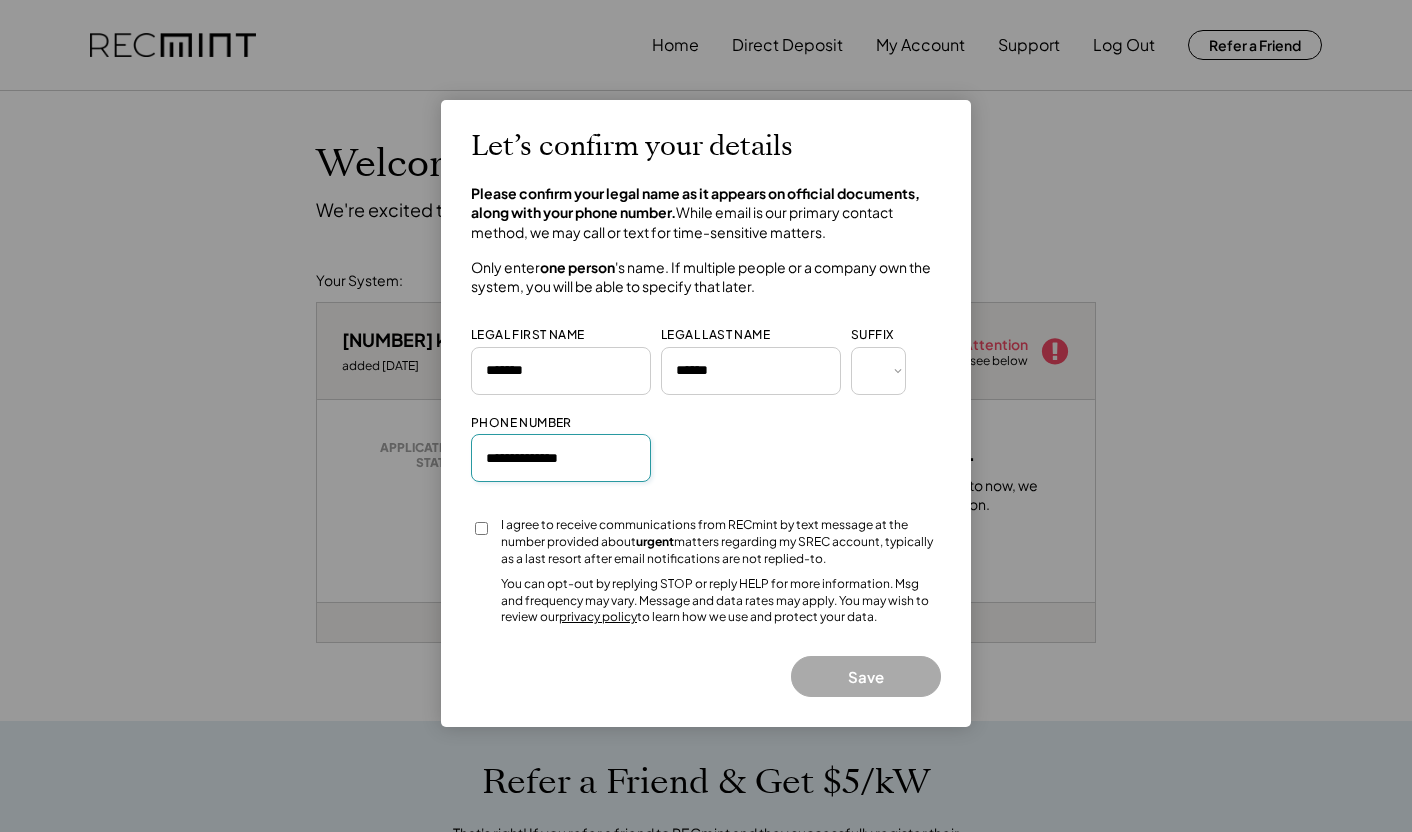 type on "**********" 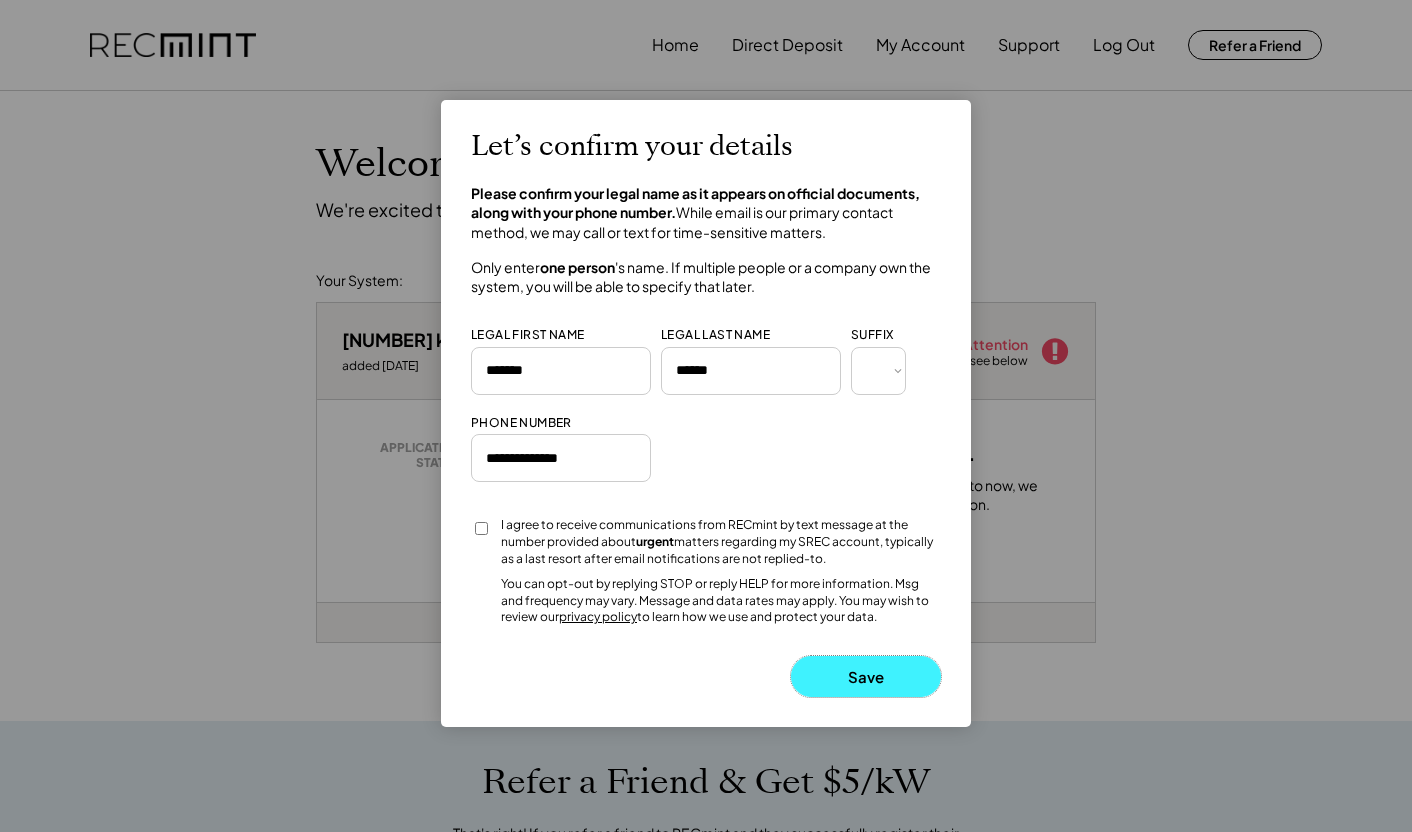 click on "Save" at bounding box center (866, 676) 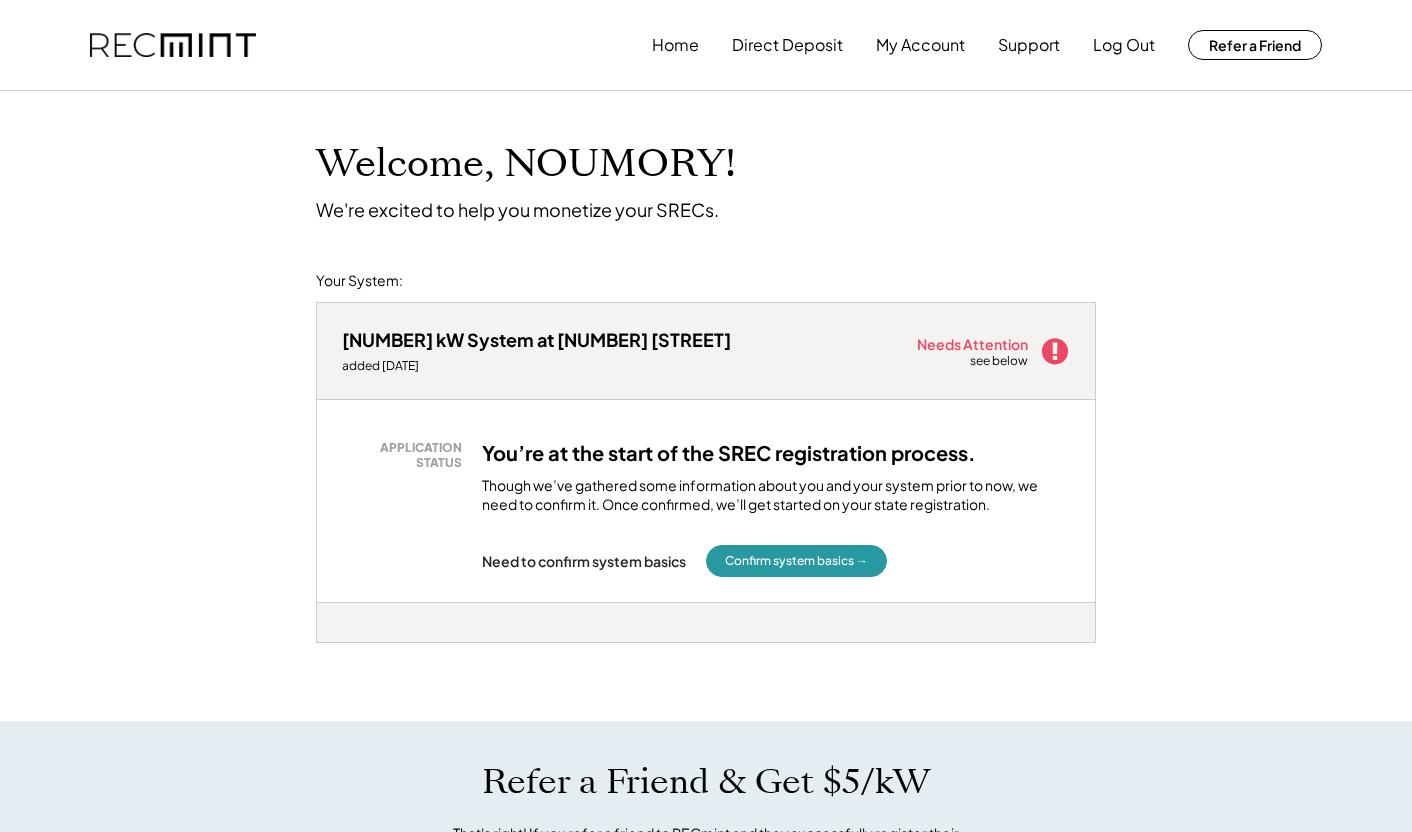 scroll, scrollTop: 8, scrollLeft: 0, axis: vertical 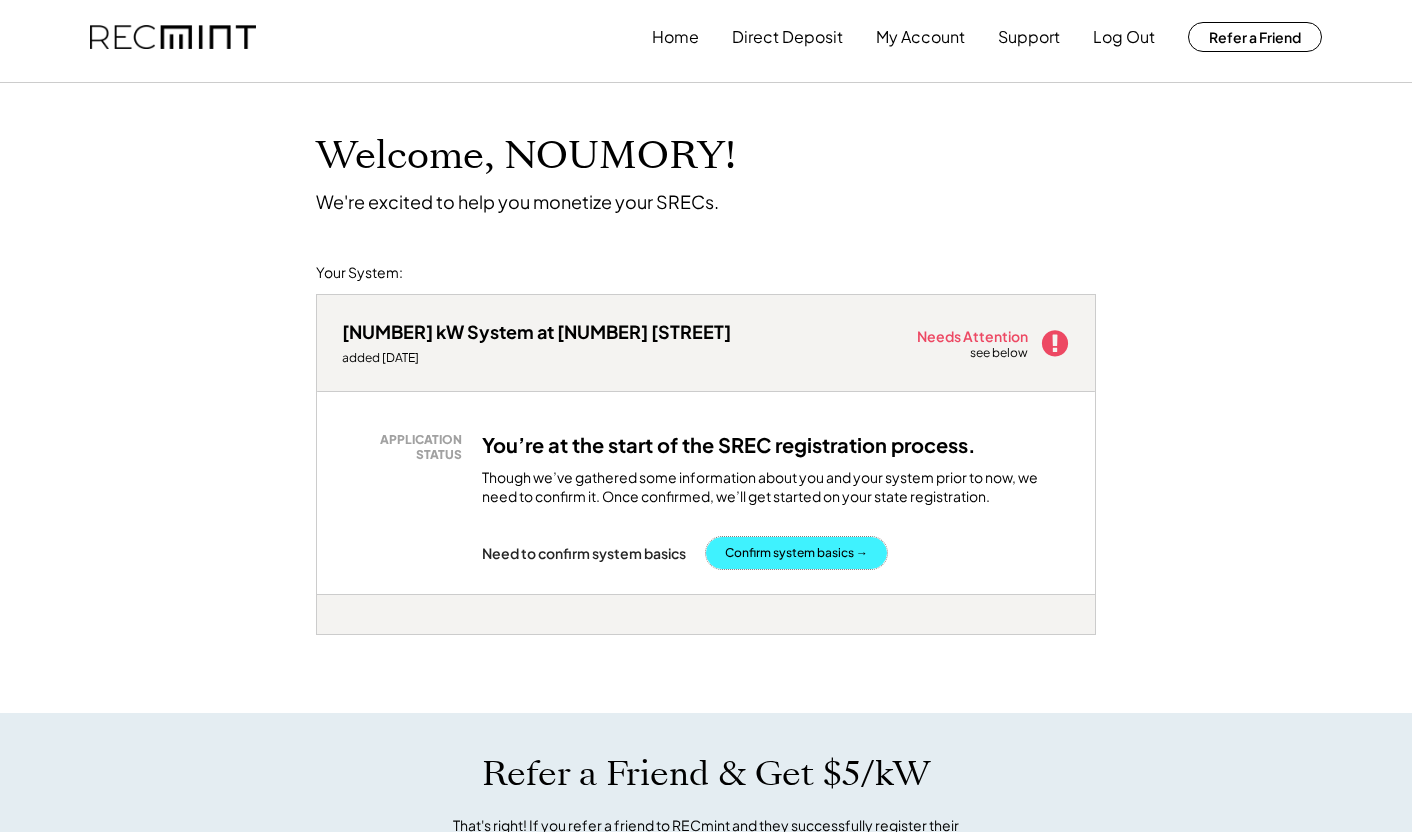 click on "Confirm system basics →" at bounding box center [796, 553] 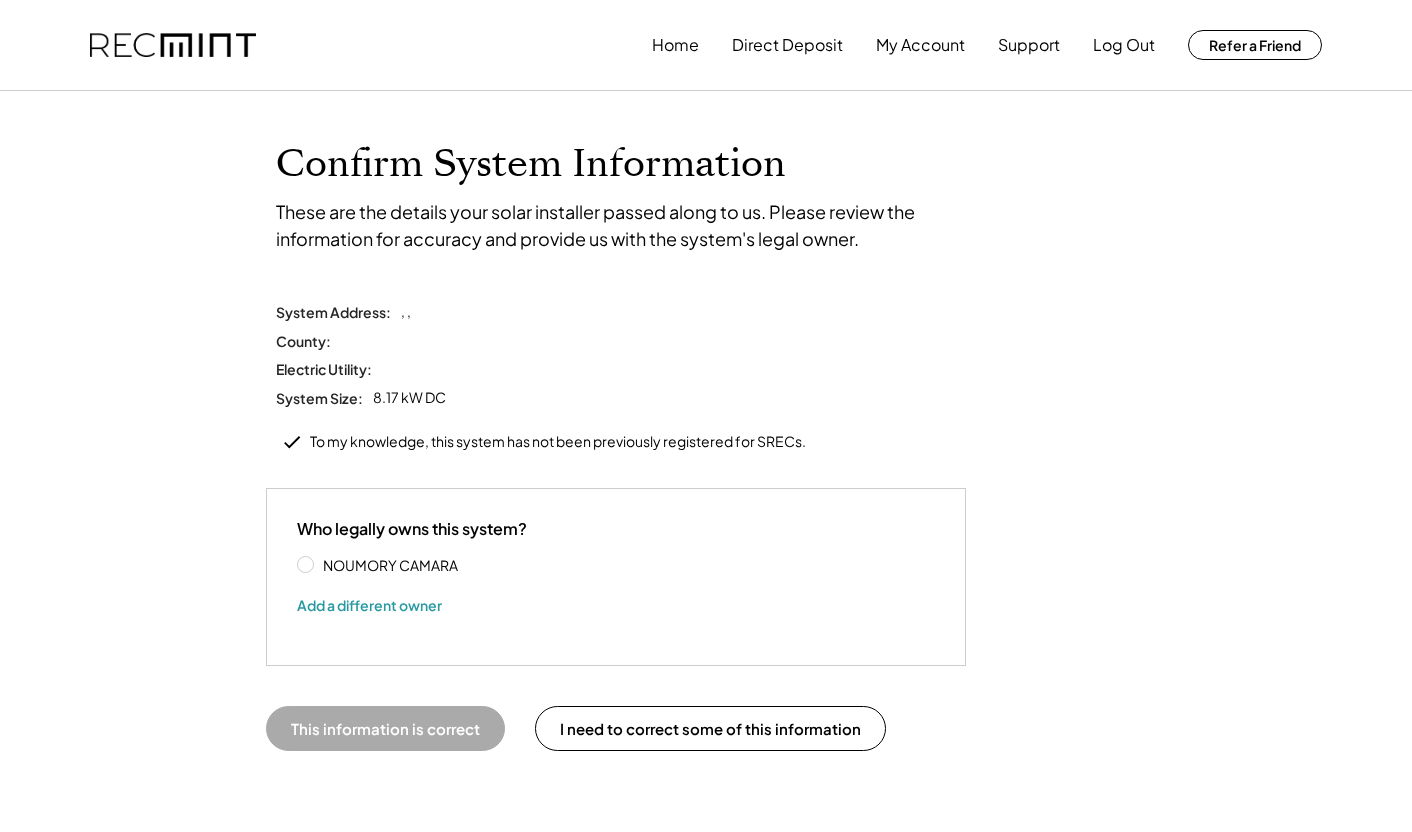 scroll, scrollTop: 0, scrollLeft: 0, axis: both 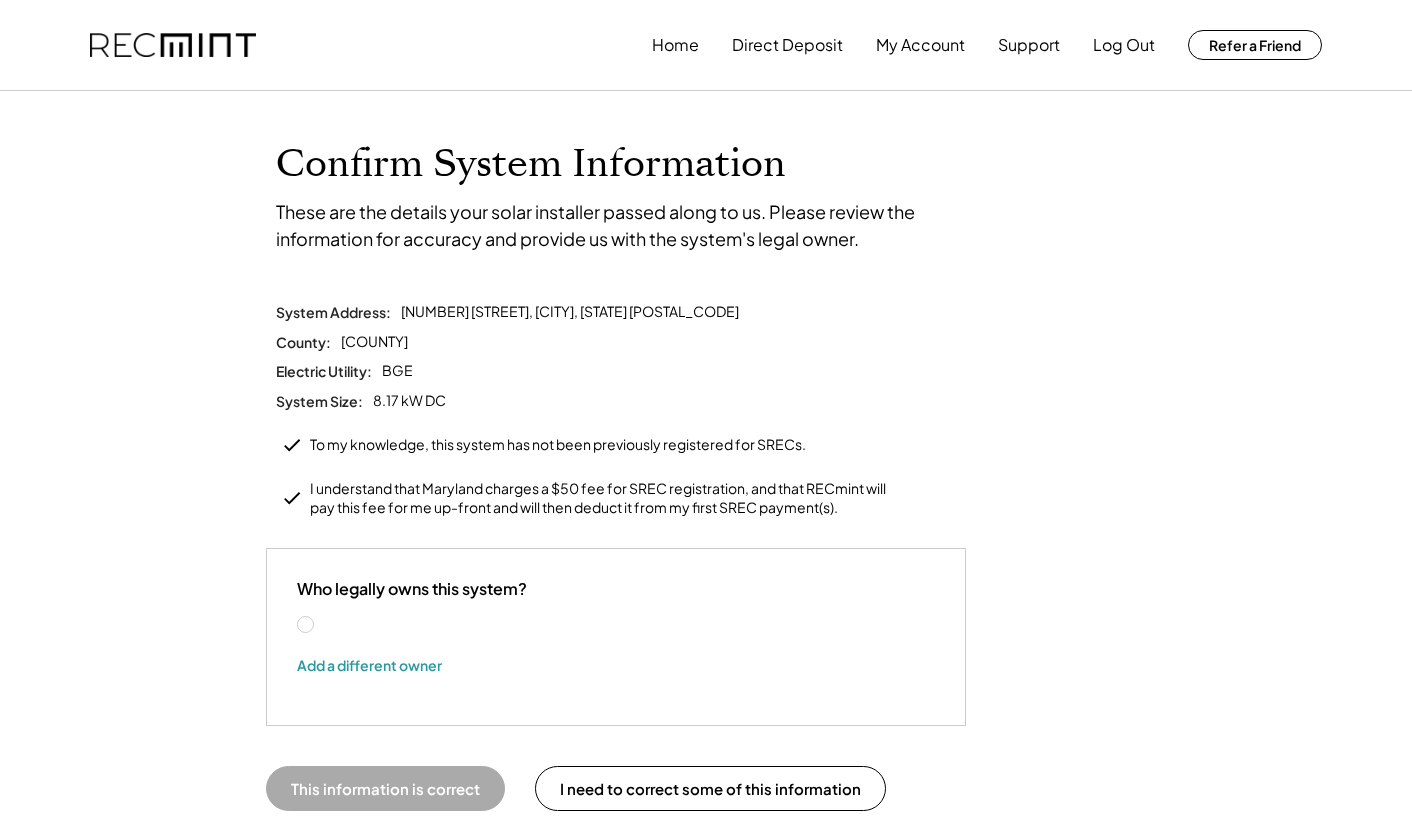 click on "NOUMORY CAMARA" at bounding box center (407, 625) 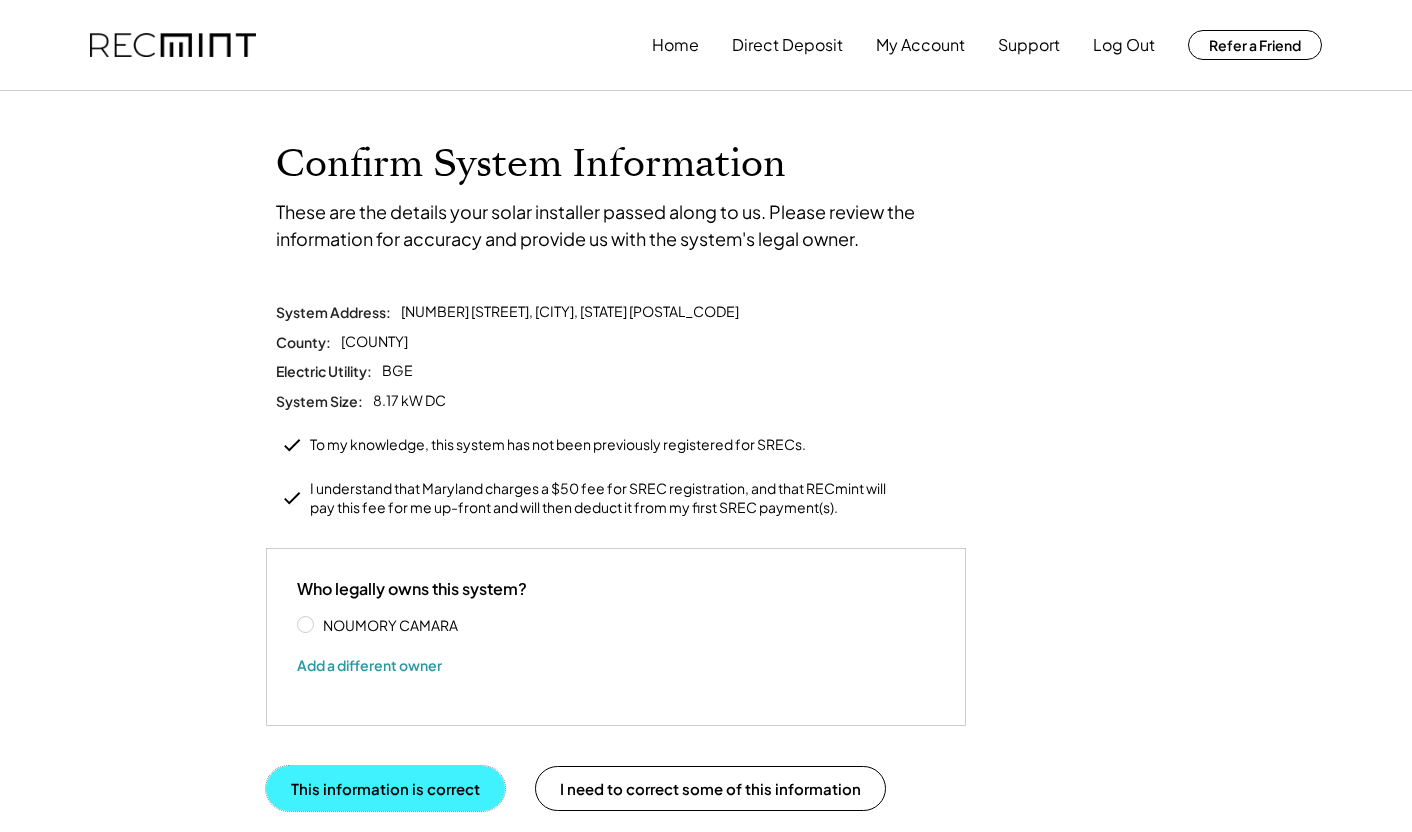 click on "This information is correct" at bounding box center (385, 788) 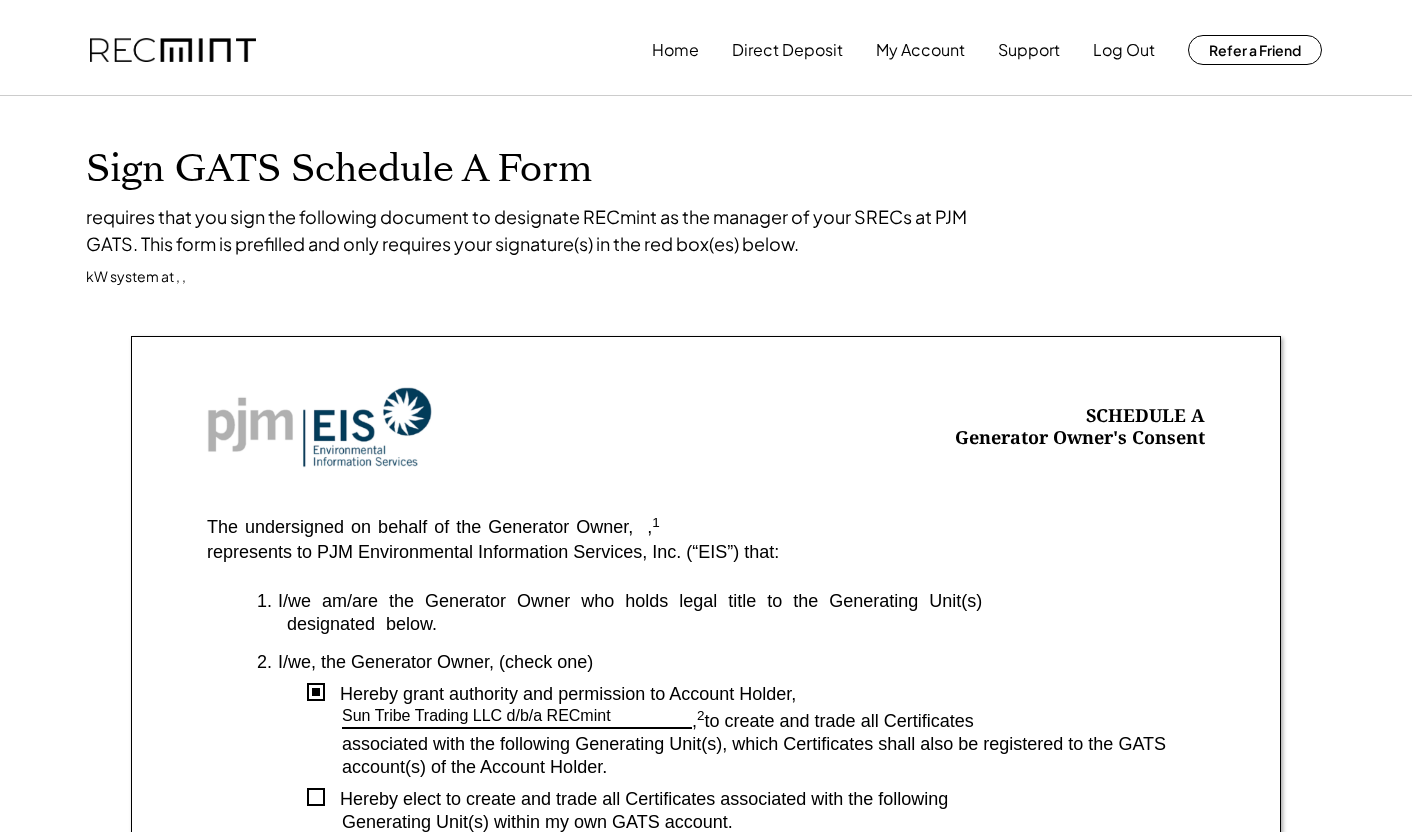 scroll, scrollTop: 0, scrollLeft: 0, axis: both 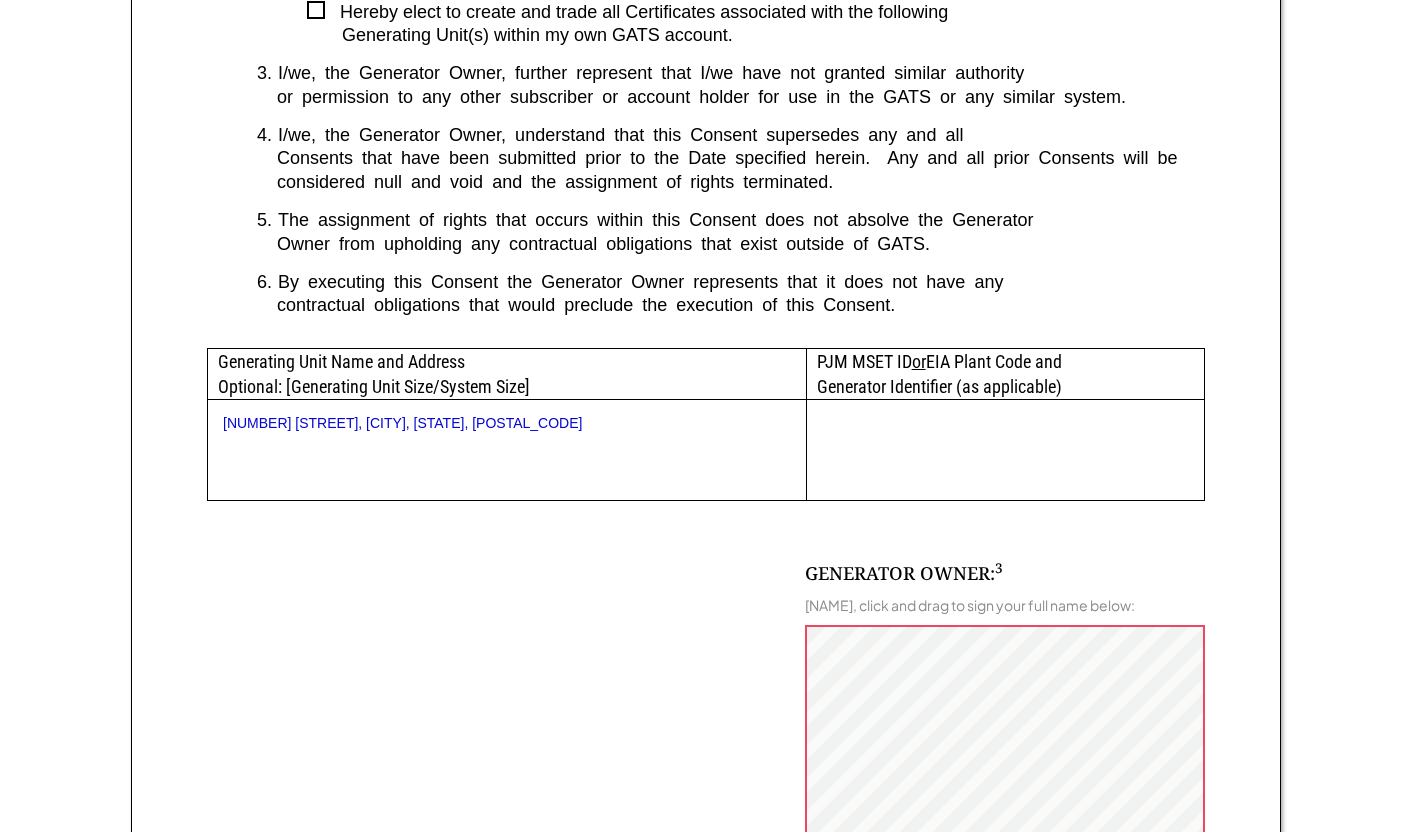 click at bounding box center (316, 10) 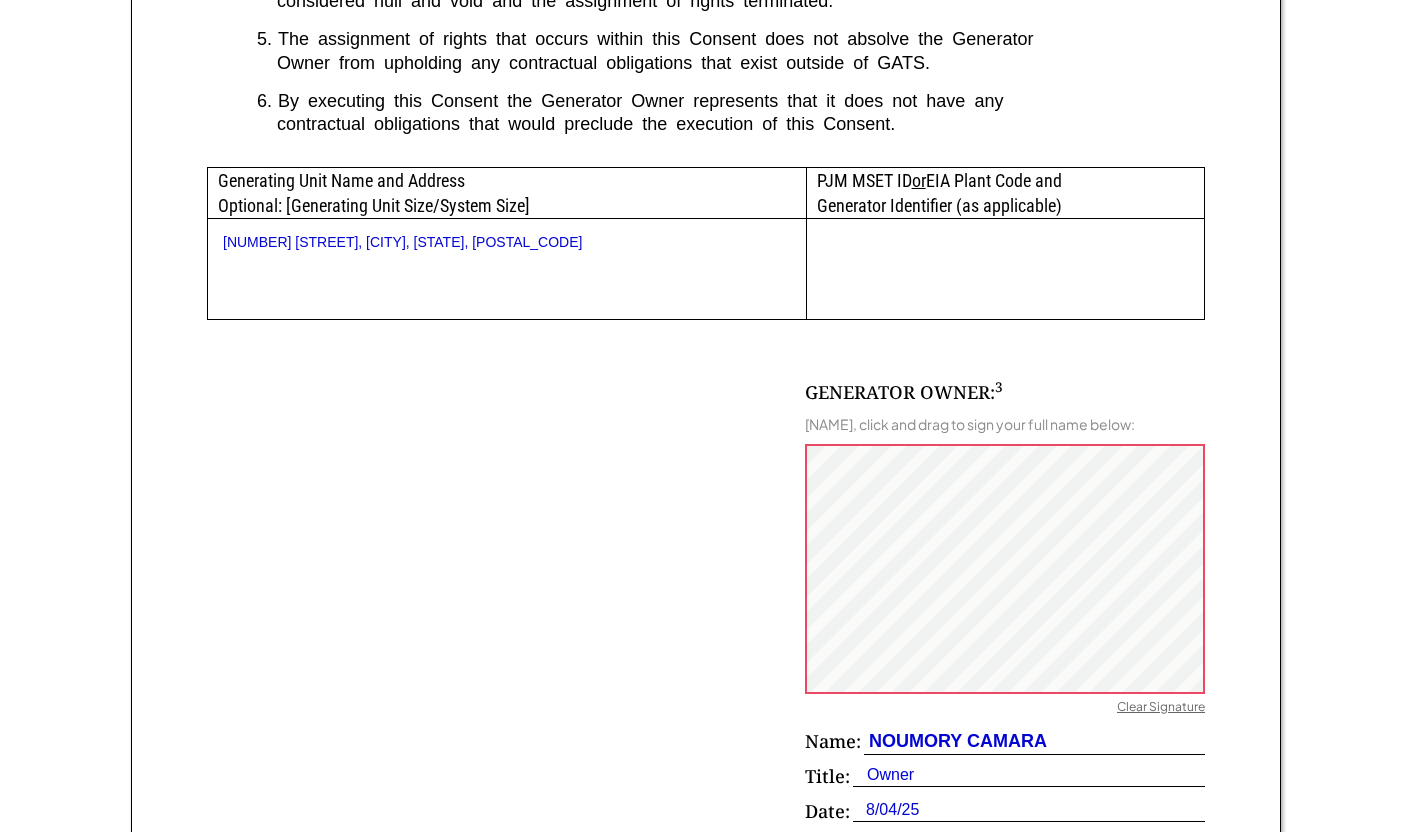 scroll, scrollTop: 997, scrollLeft: 0, axis: vertical 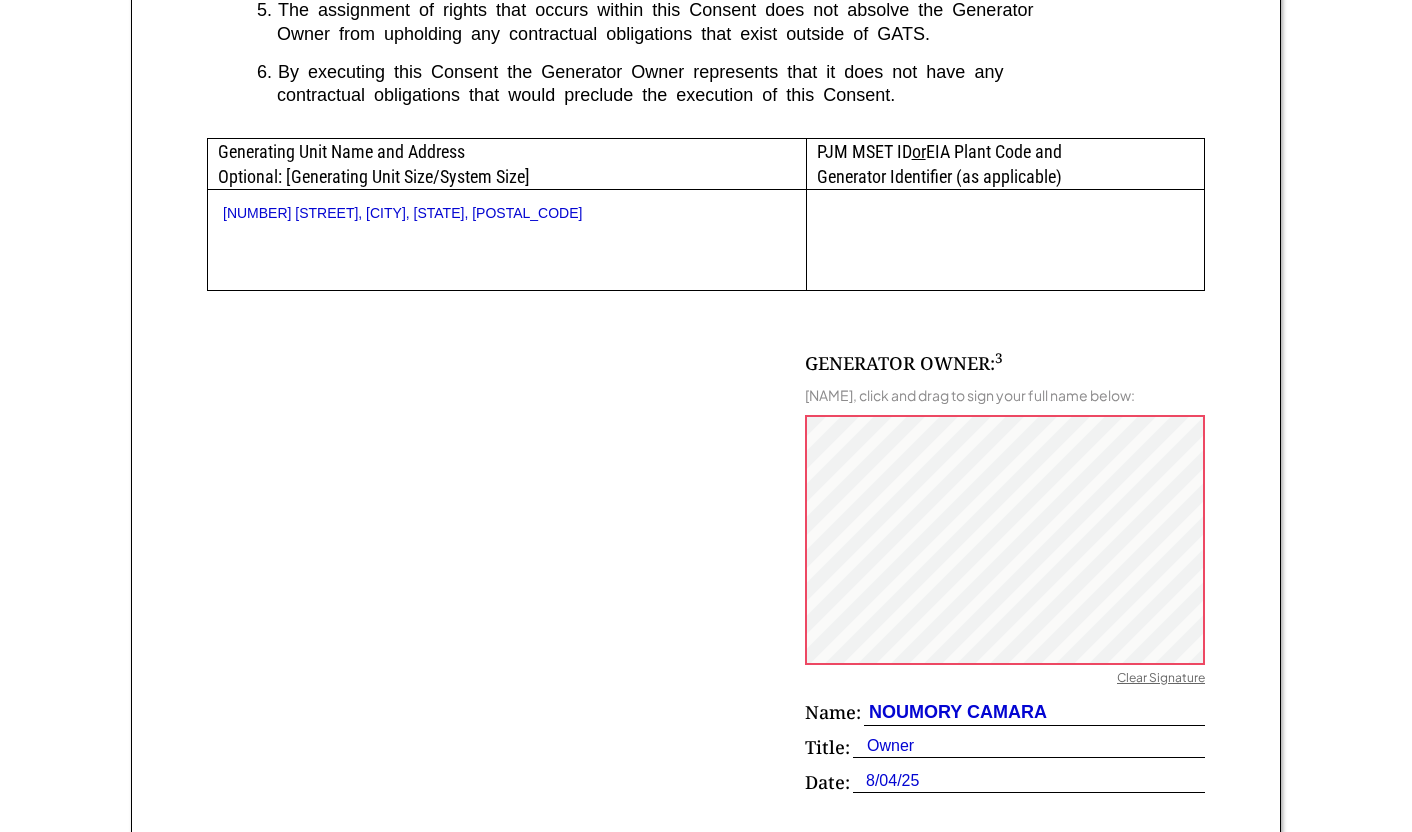 click on "Clear Signature" at bounding box center [1161, 680] 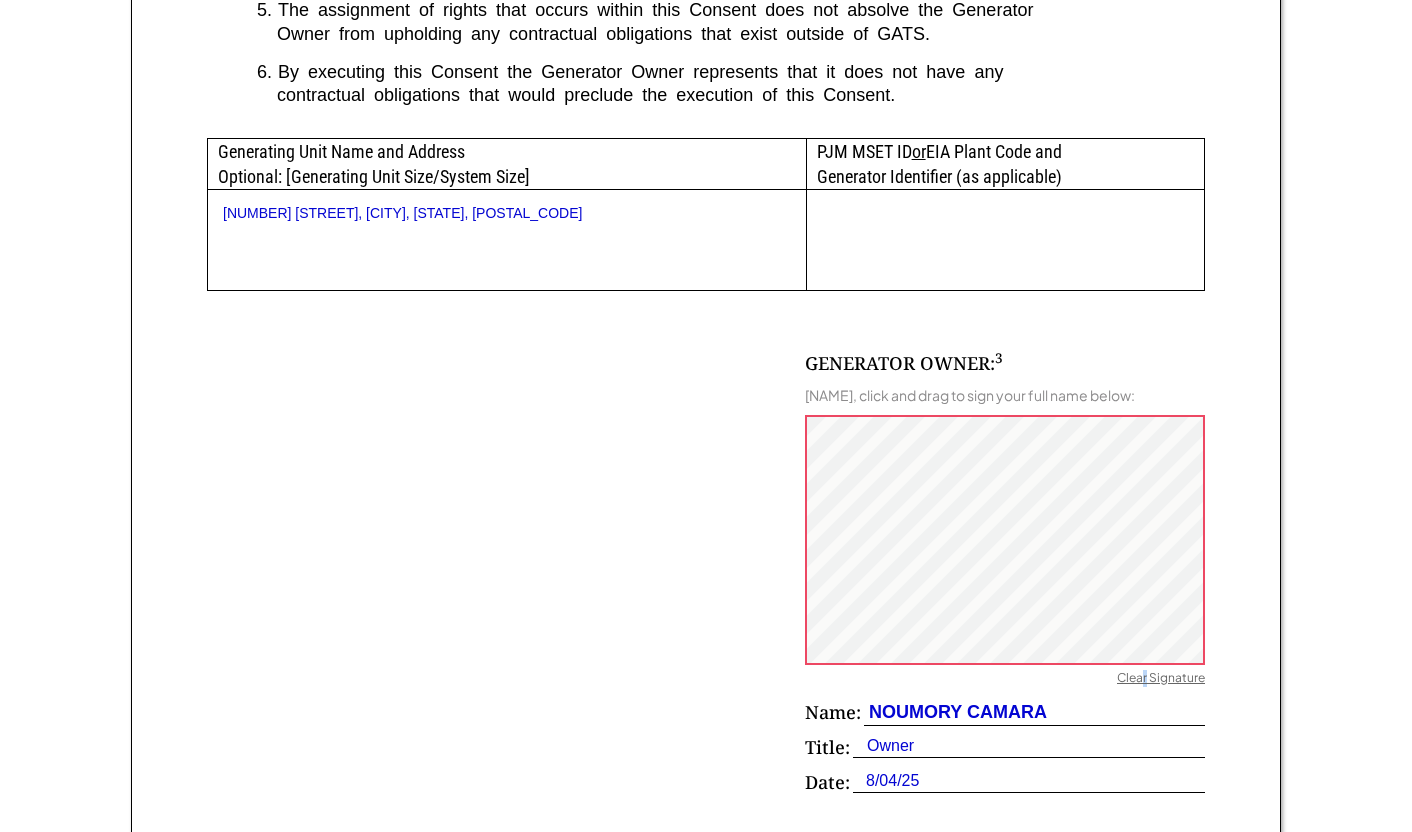 click on "SCHEDULE A
Generator Owner's Consent The undersigned on behalf of the Generator Owner,   NOUMORY CAMARA , 1 represents to PJM Environmental Information Services, Inc. (“EIS”) that: 1. I/we am/are the Generator Owner who holds legal title to the Generating Unit(s) designated below. 2. I/we, the Generator Owner, (check one) Hereby grant authority and permission to Account Holder, Sun Tribe Trading LLC d/b/a RECmint , 2  to create and trade all Certificates associated with the following Generating Unit(s), which Certificates shall also be registered to the GATS account(s) of the Account Holder. Hereby elect to create and trade all Certificates associated with the following Generating Unit(s) within my own GATS account. 3. I/we, the Generator Owner, further represent that I/we have not granted similar authority or permission to any other subscriber or account holder for use in the GATS or any similar system. 4. I/we, the Generator Owner, understand that this Consent supersedes any and all 5. 6. PJM MSET ID" at bounding box center (706, 97) 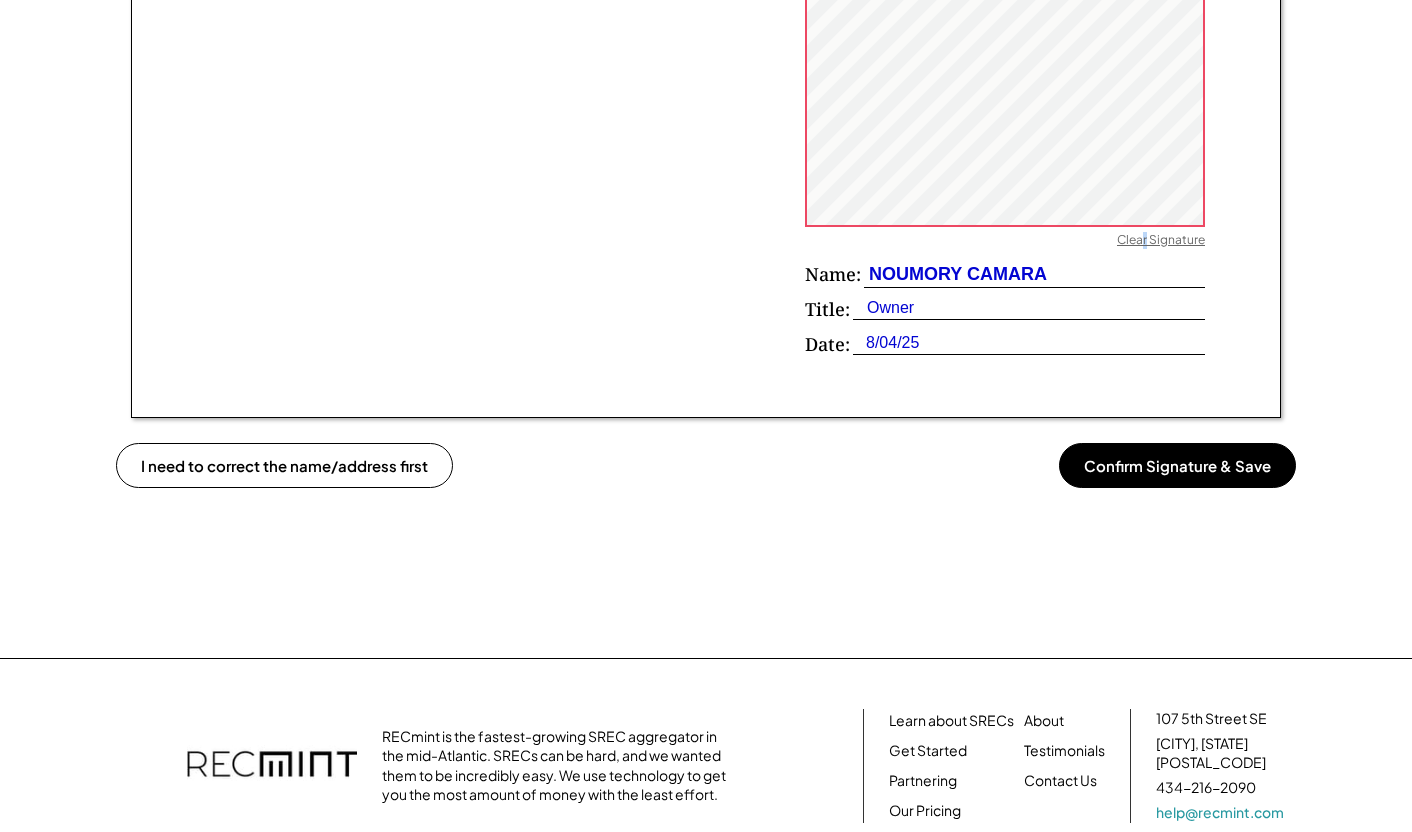 scroll, scrollTop: 1459, scrollLeft: 0, axis: vertical 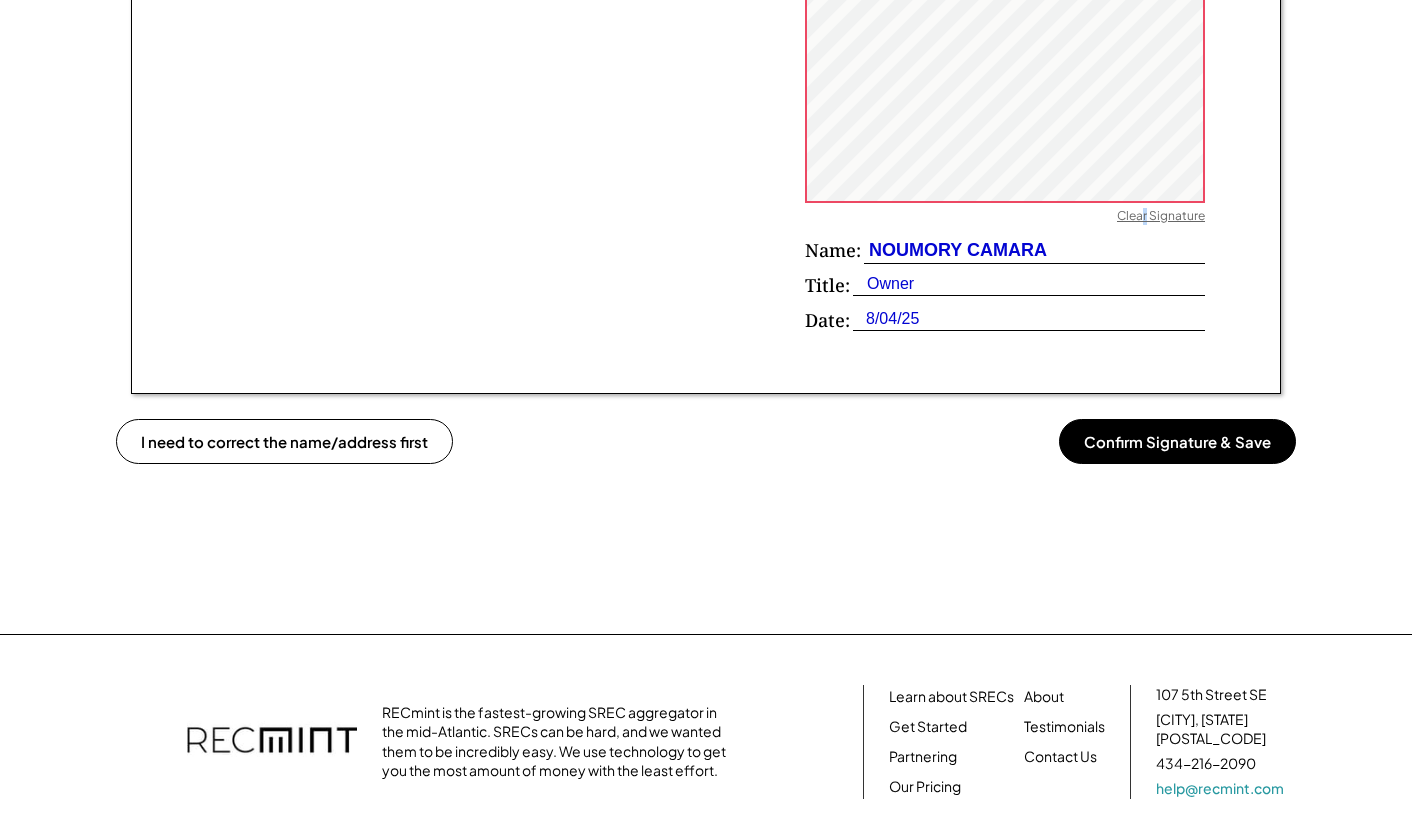 click on "Confirm Signature & Save" at bounding box center [1177, 441] 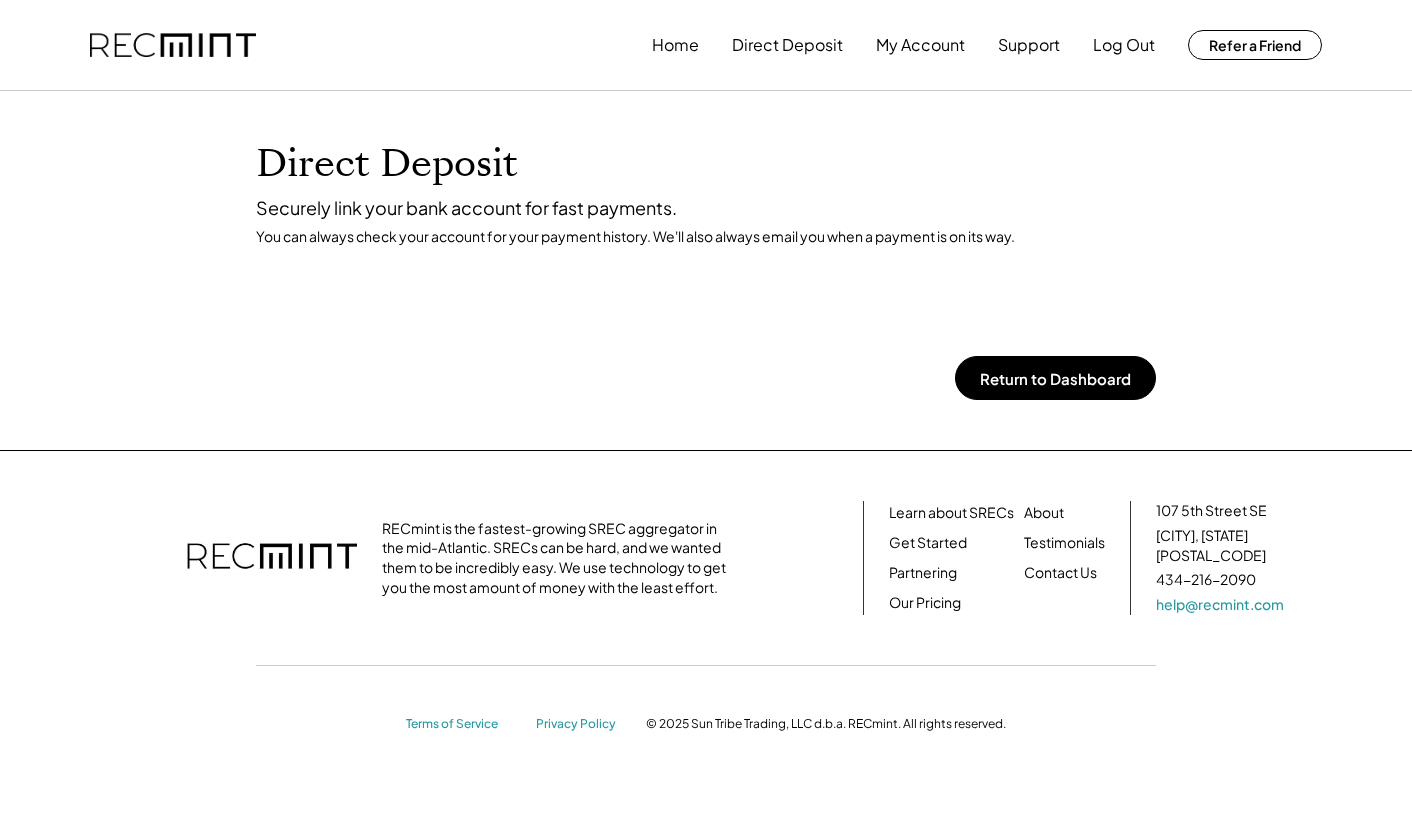 scroll, scrollTop: 0, scrollLeft: 0, axis: both 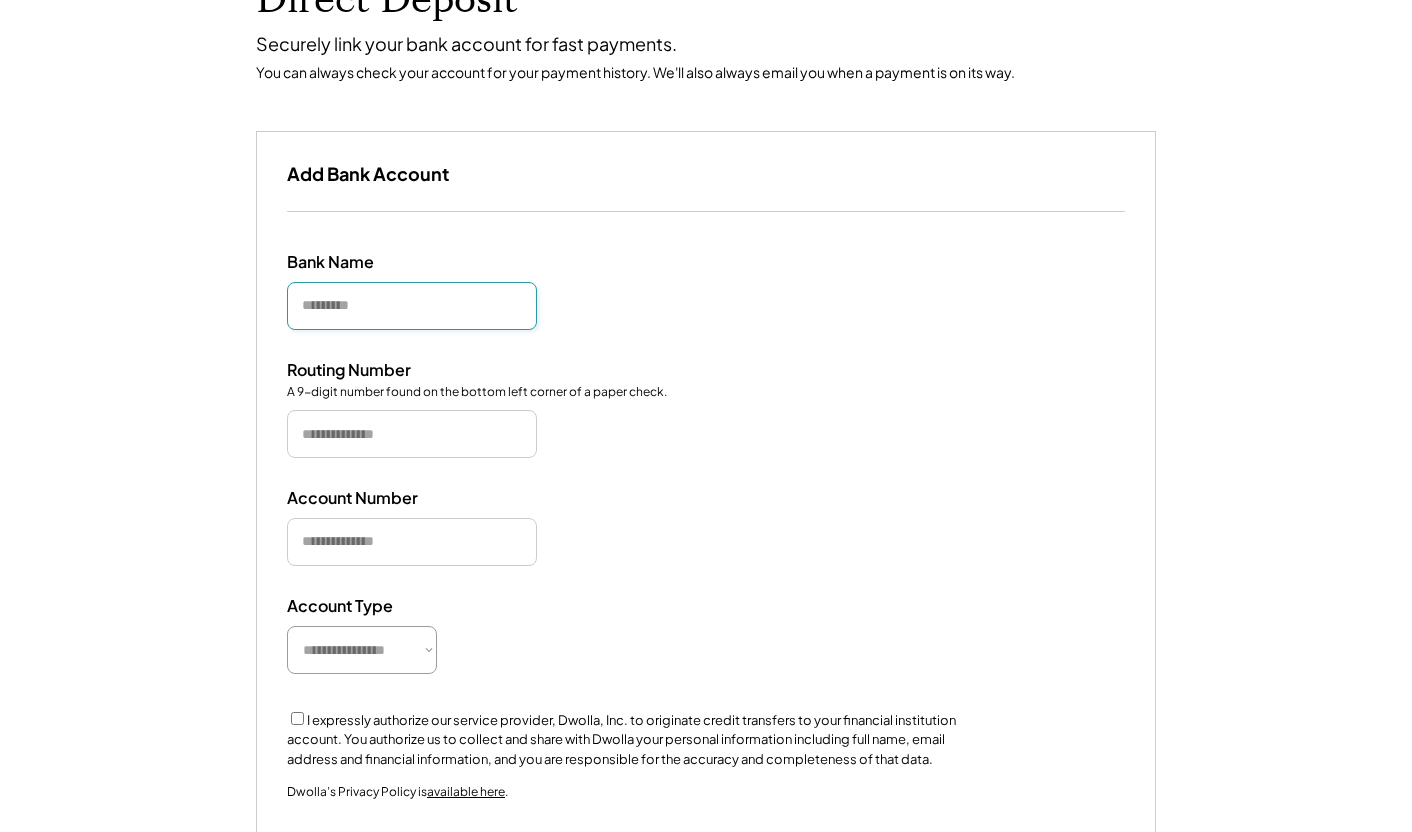 click at bounding box center (412, 306) 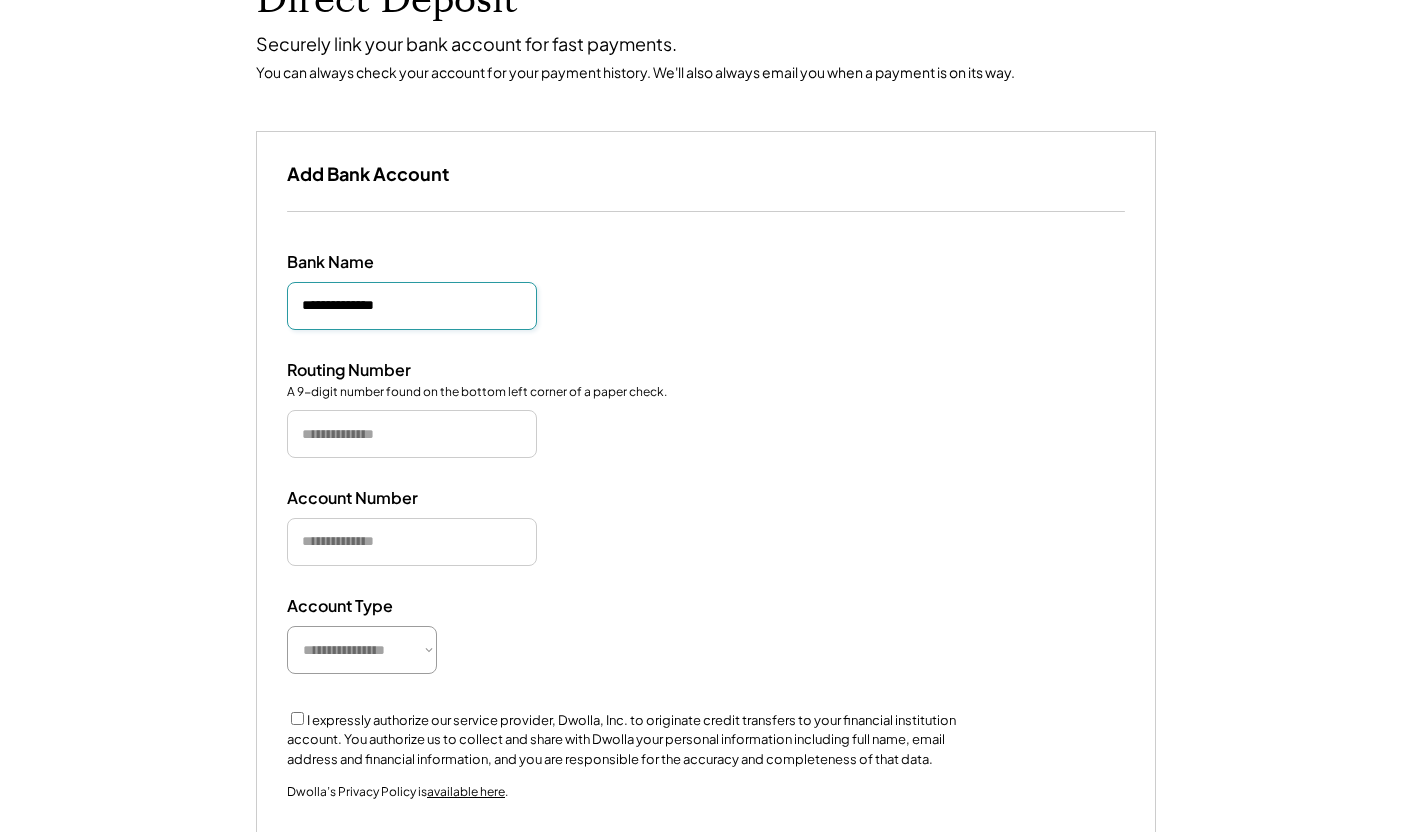 type on "**********" 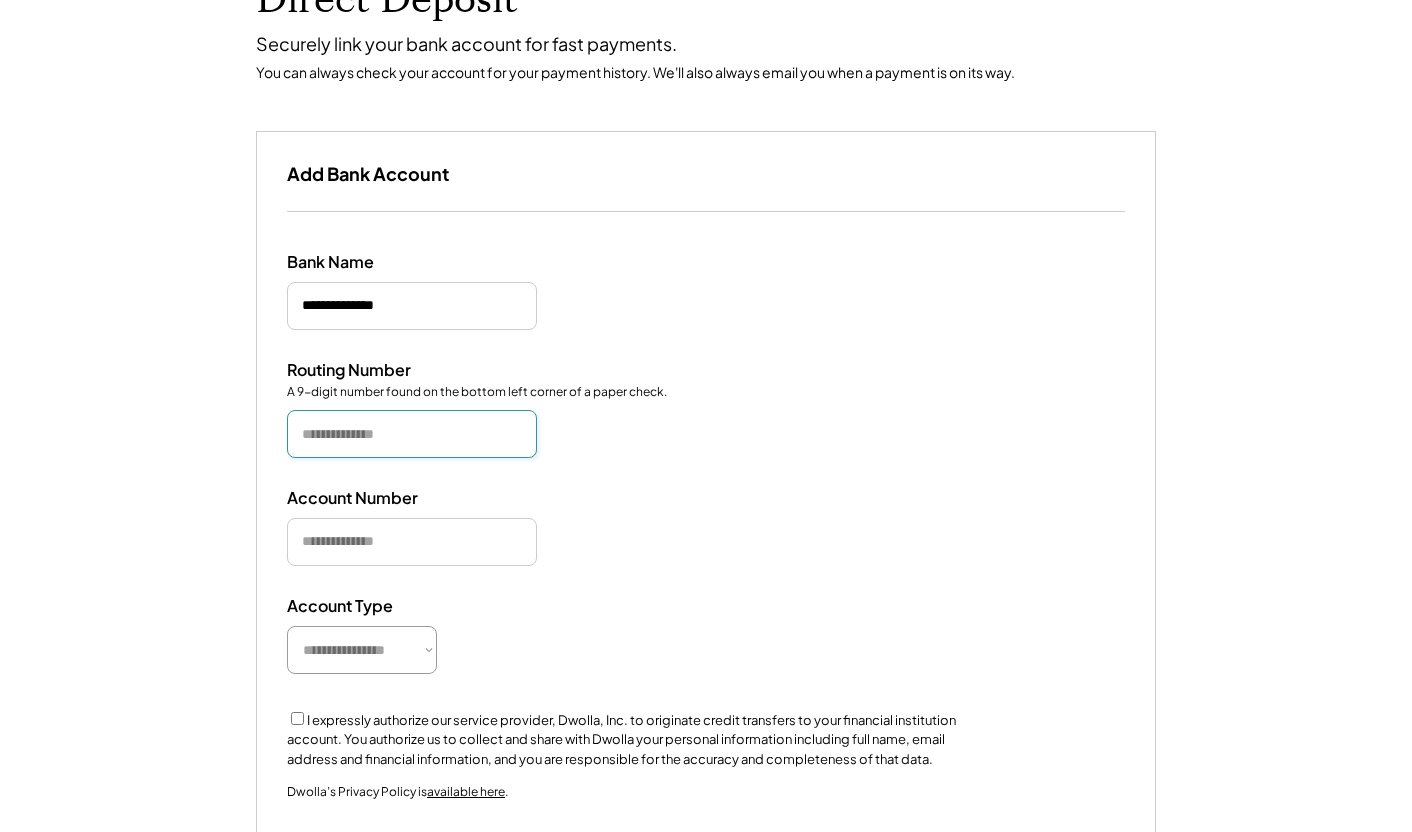 click at bounding box center [412, 434] 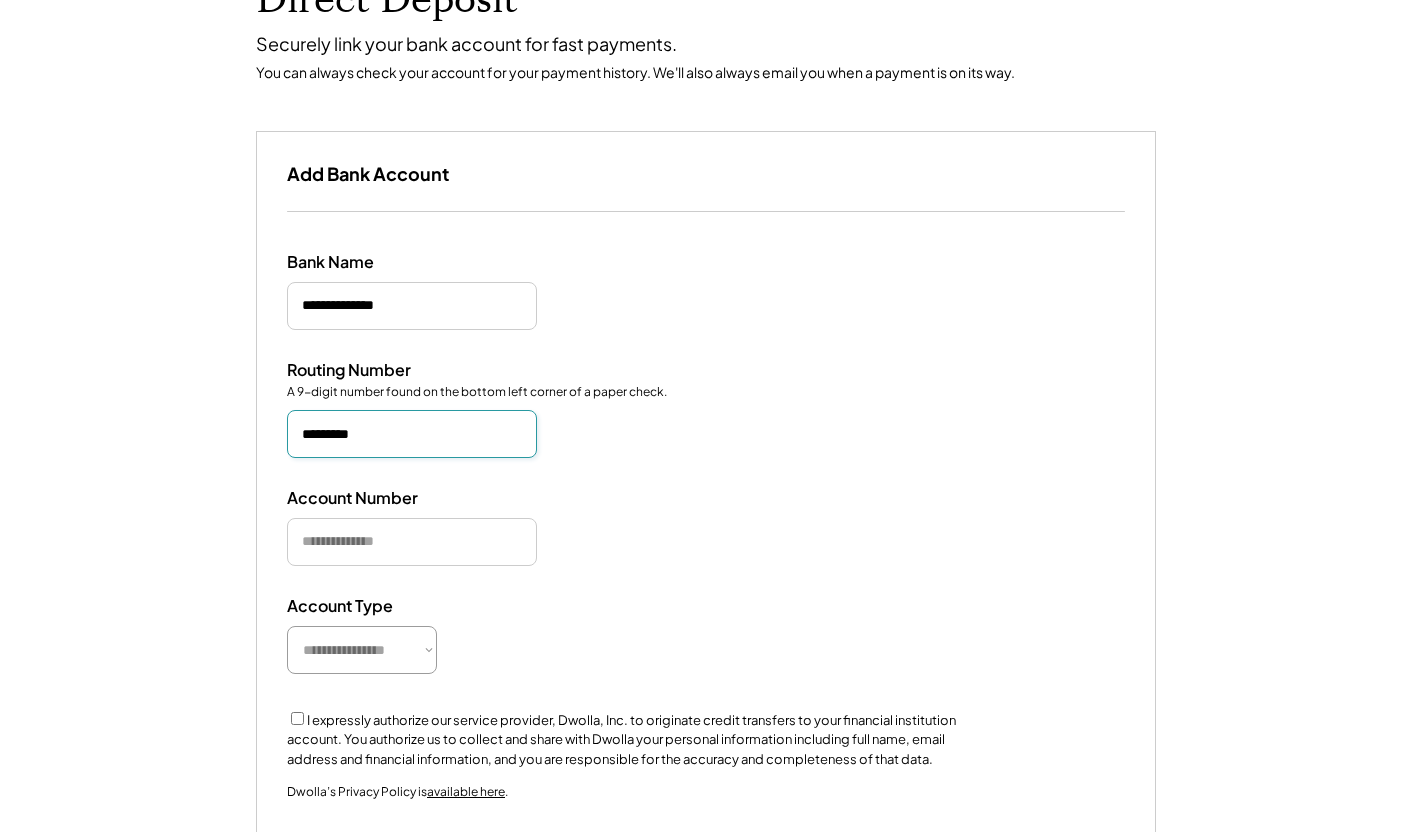 type on "*********" 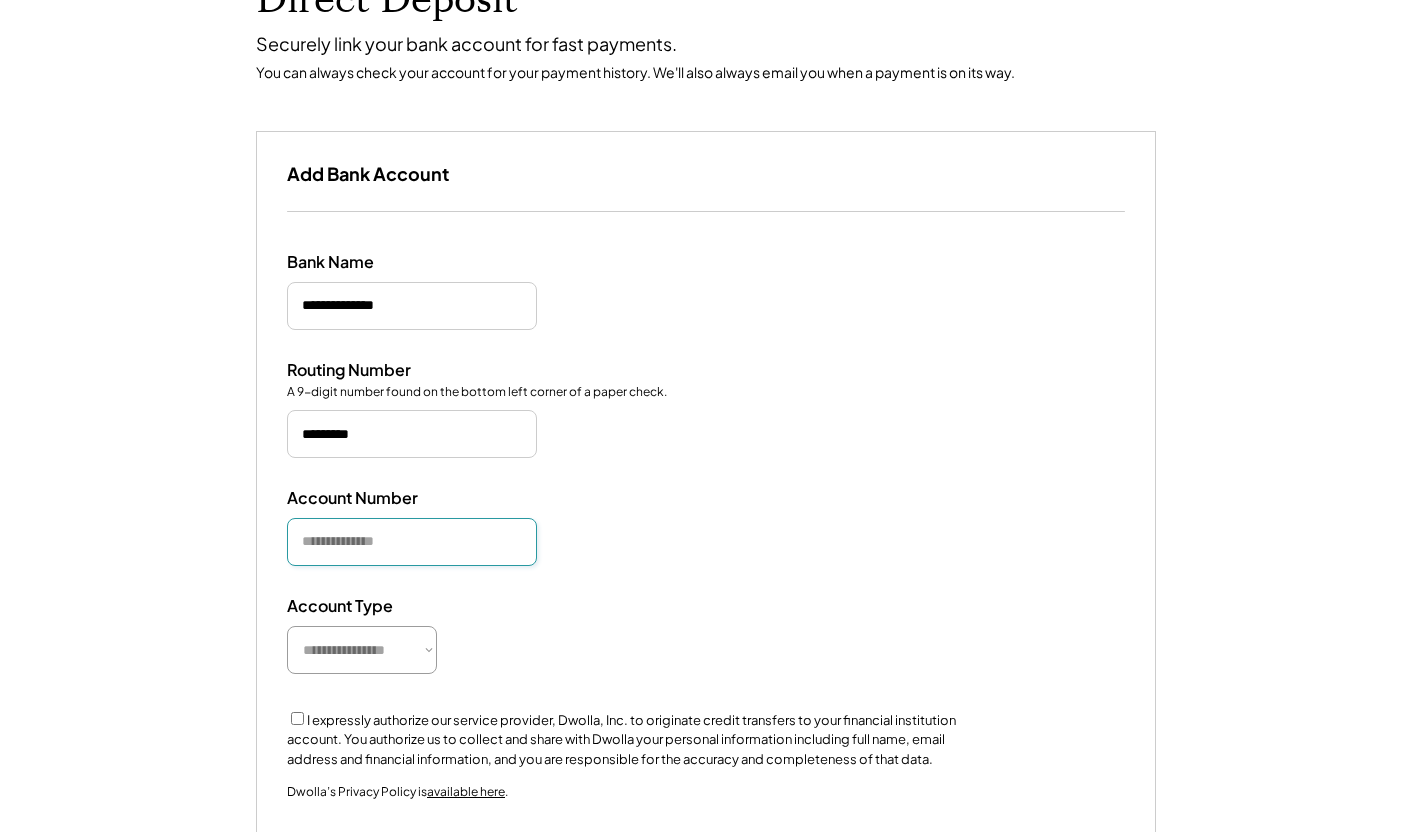 click at bounding box center [412, 542] 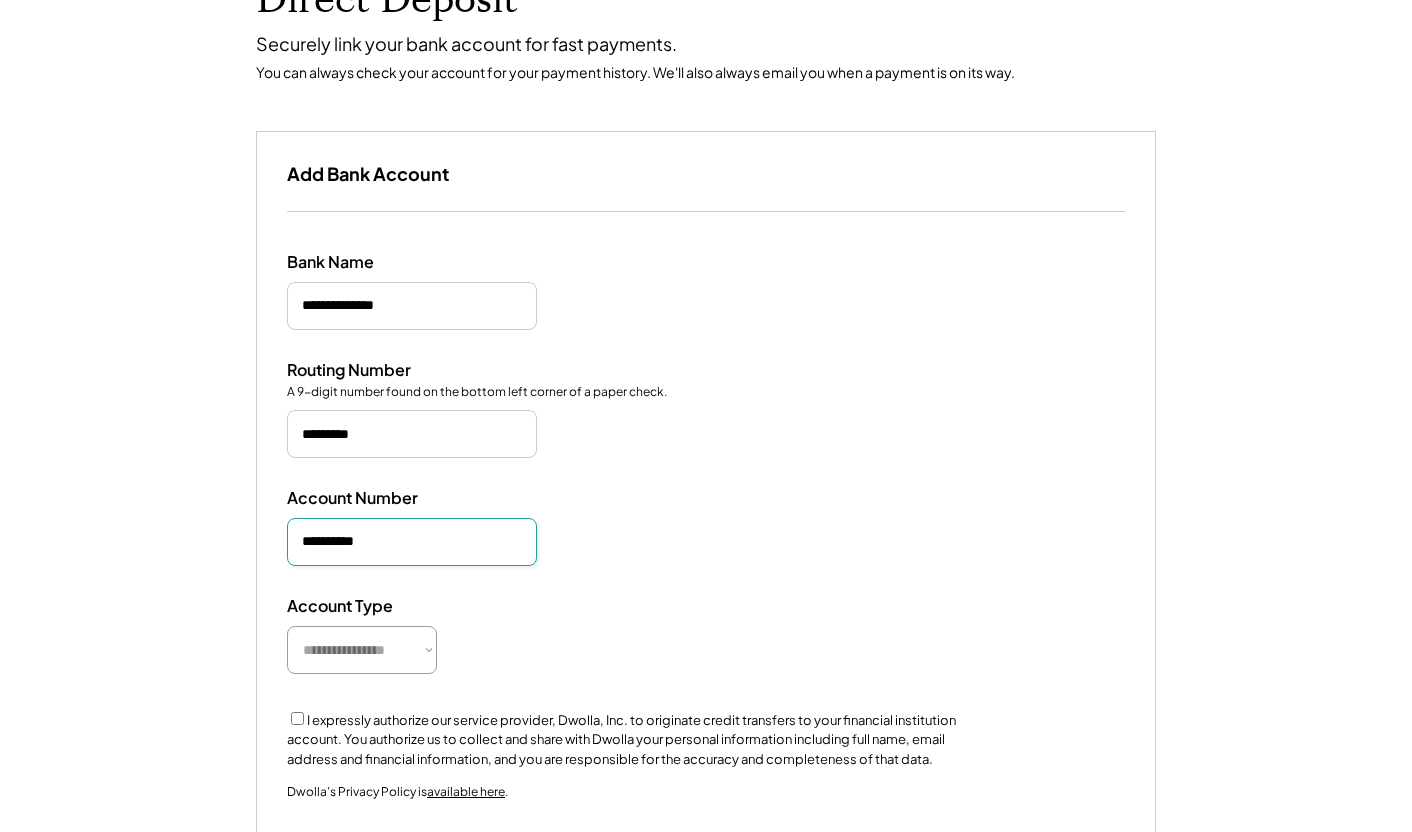type on "**********" 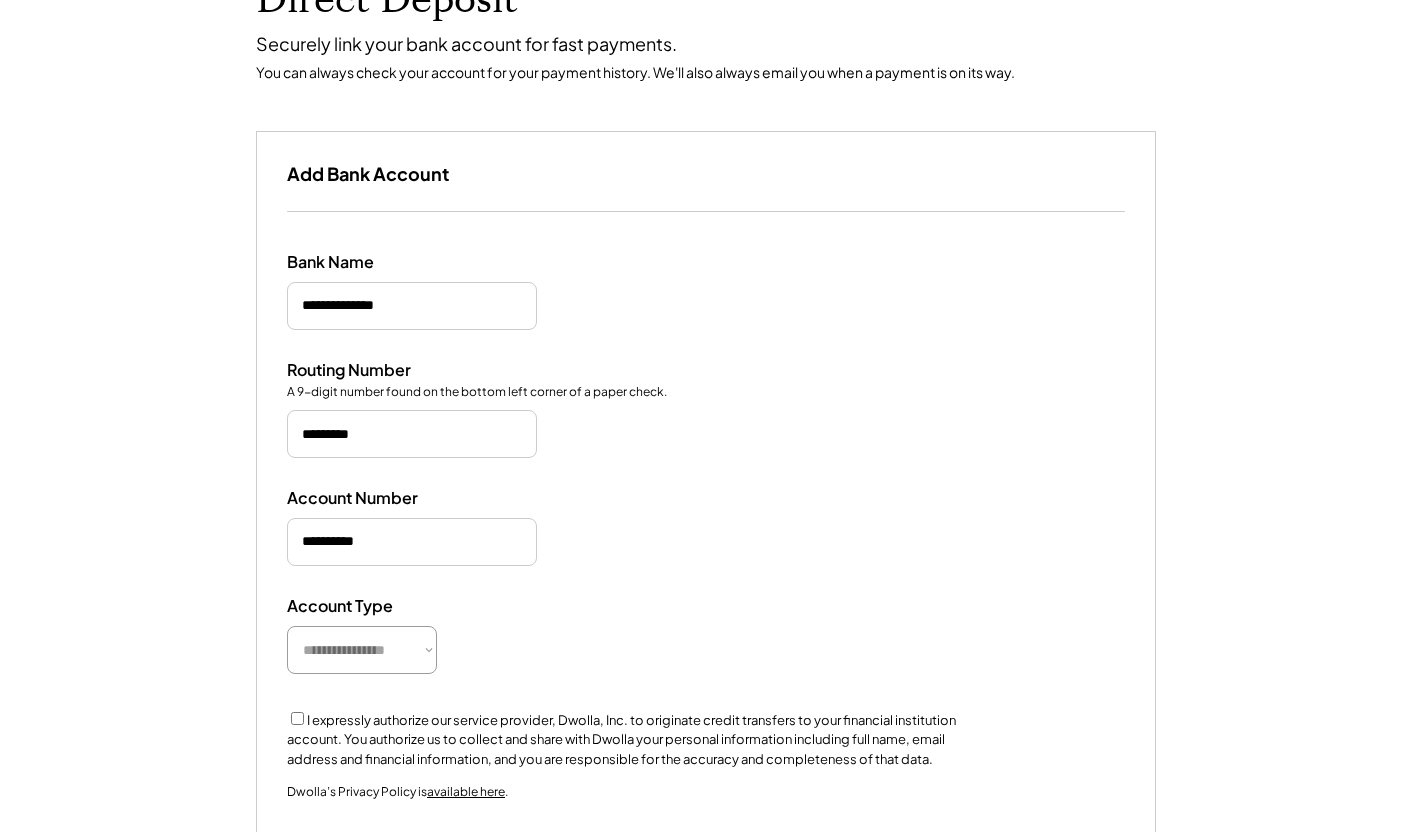 click on "**********" at bounding box center [706, 637] 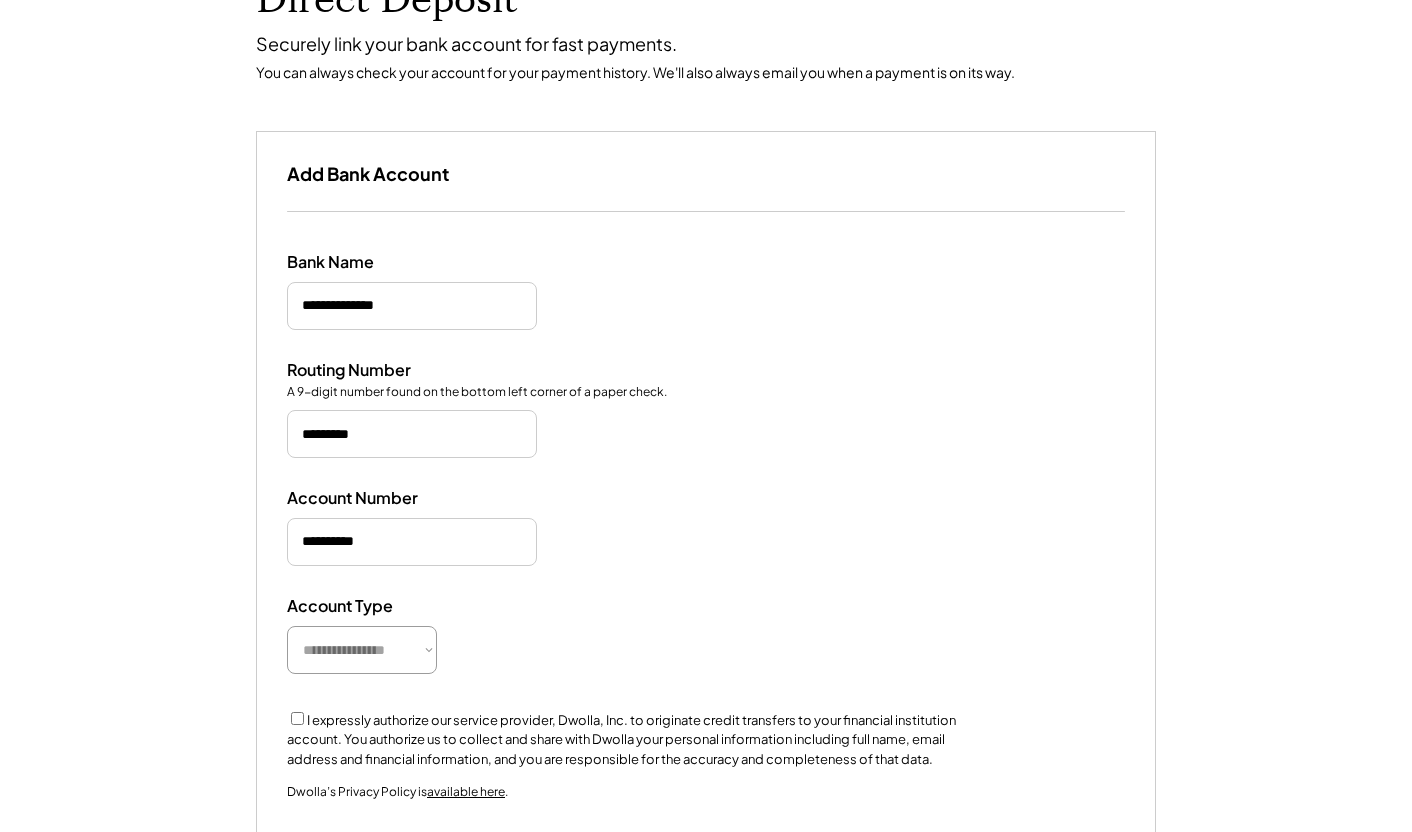 click on "**********" at bounding box center (362, 650) 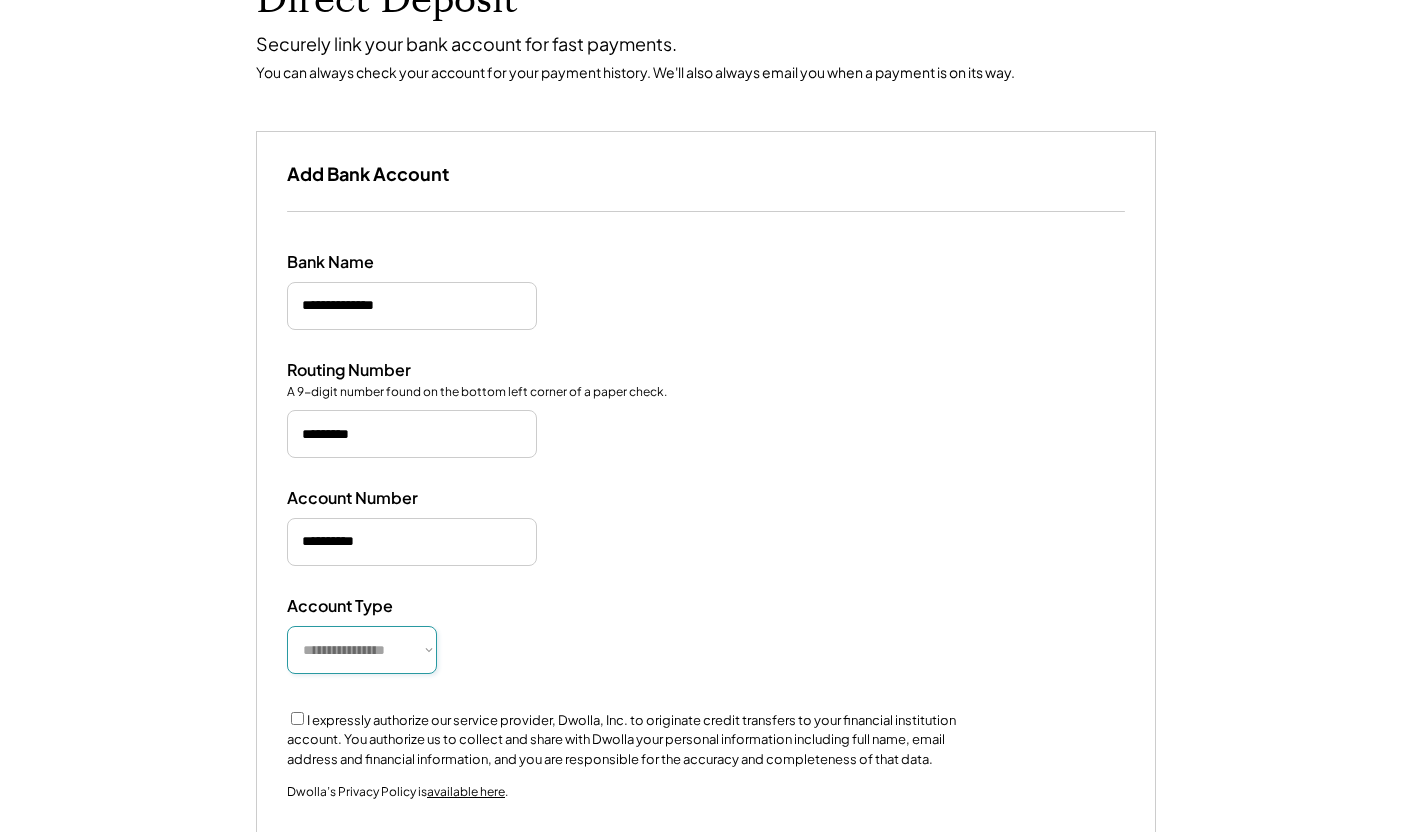 select on "**********" 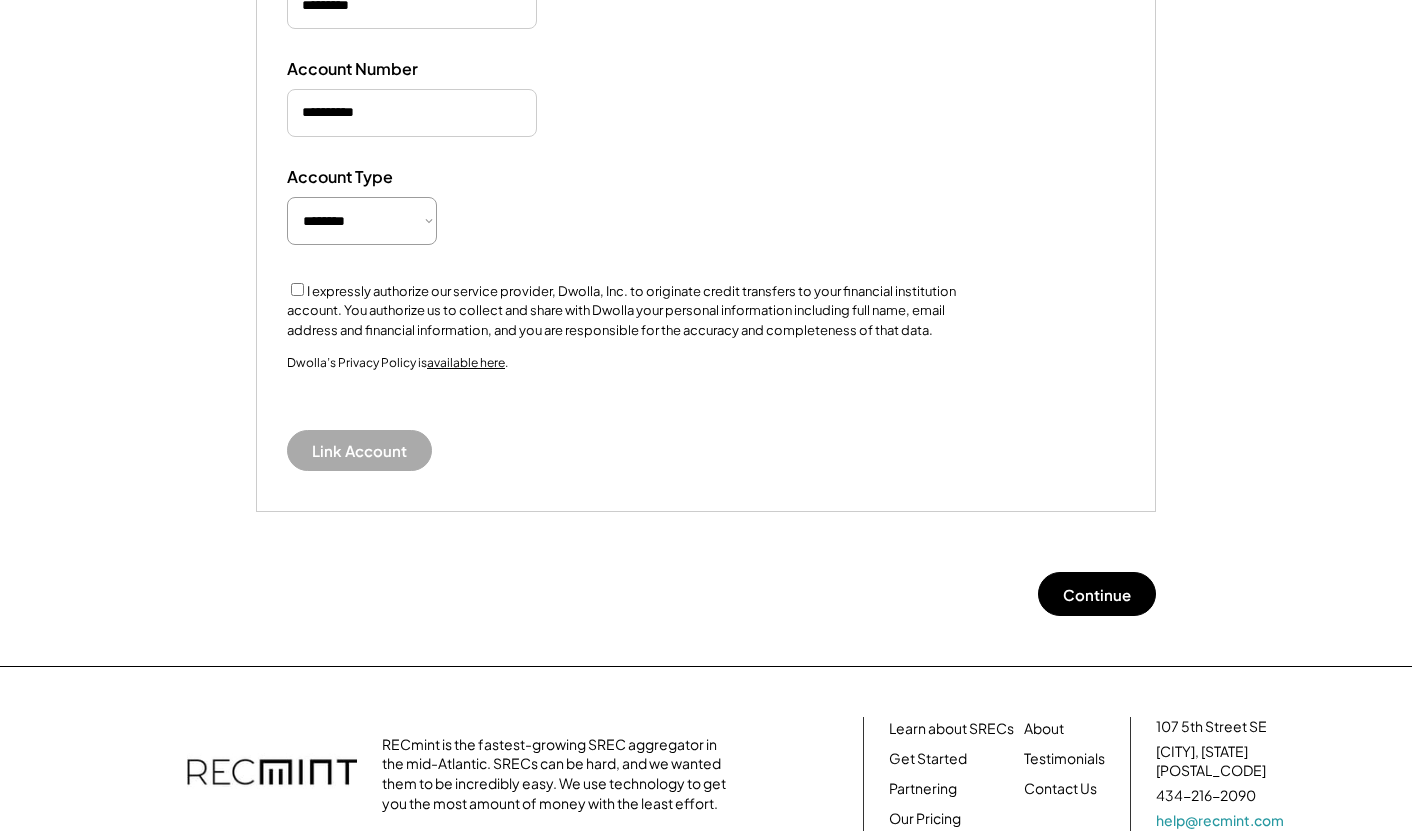 scroll, scrollTop: 611, scrollLeft: 0, axis: vertical 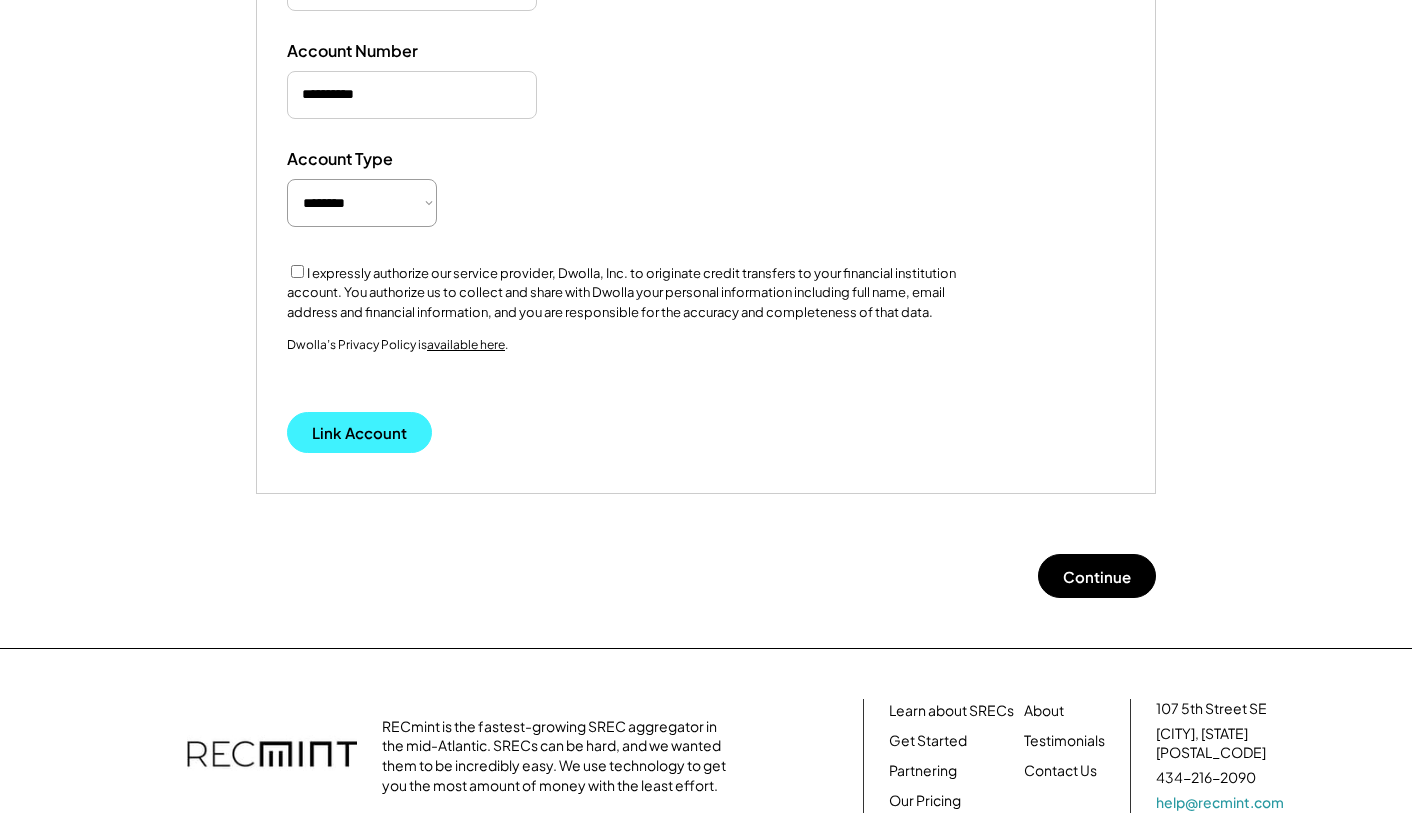 click on "Link Account" at bounding box center [359, 432] 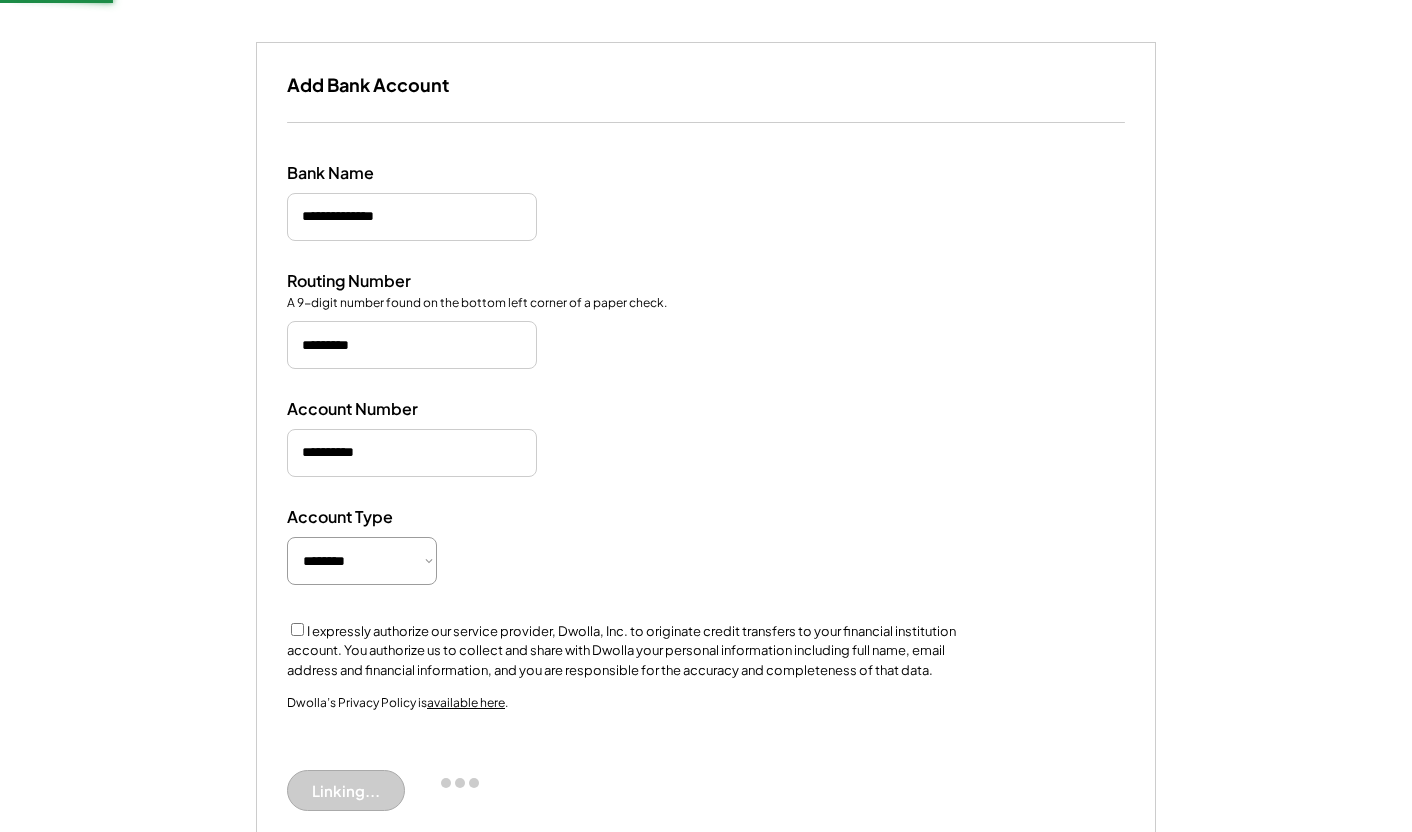 scroll, scrollTop: 141, scrollLeft: 0, axis: vertical 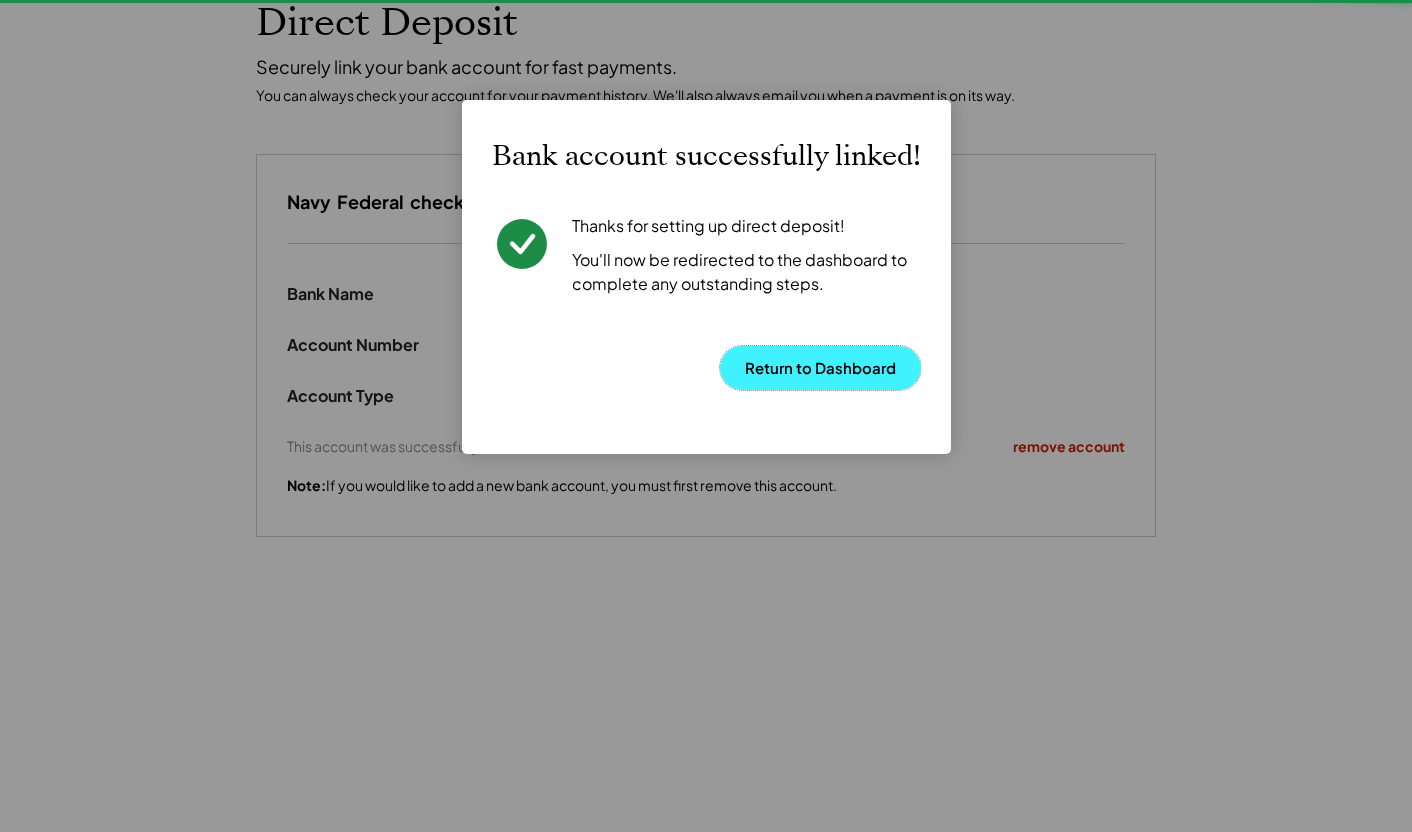 click on "Return to Dashboard" at bounding box center (820, 368) 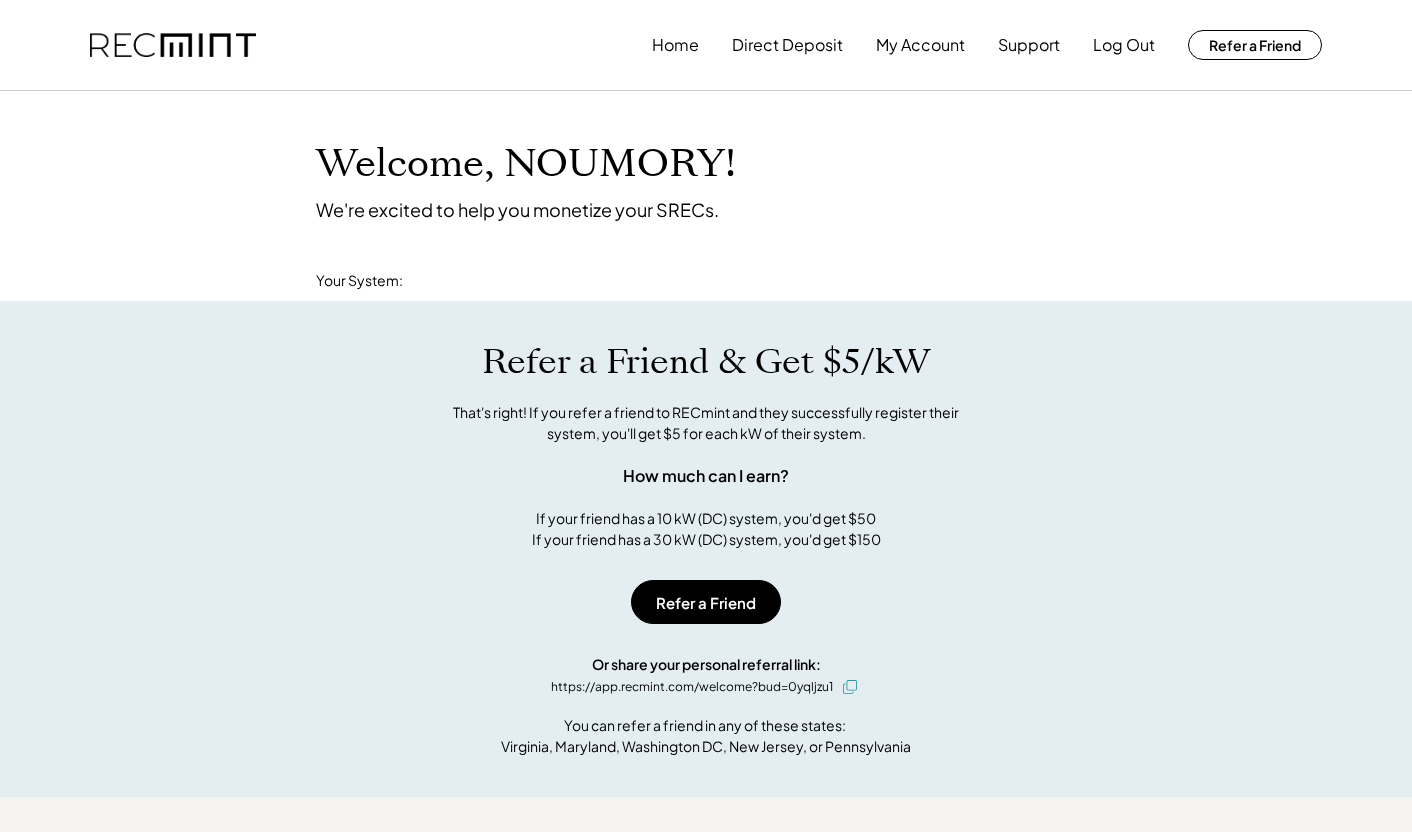 scroll, scrollTop: 0, scrollLeft: 0, axis: both 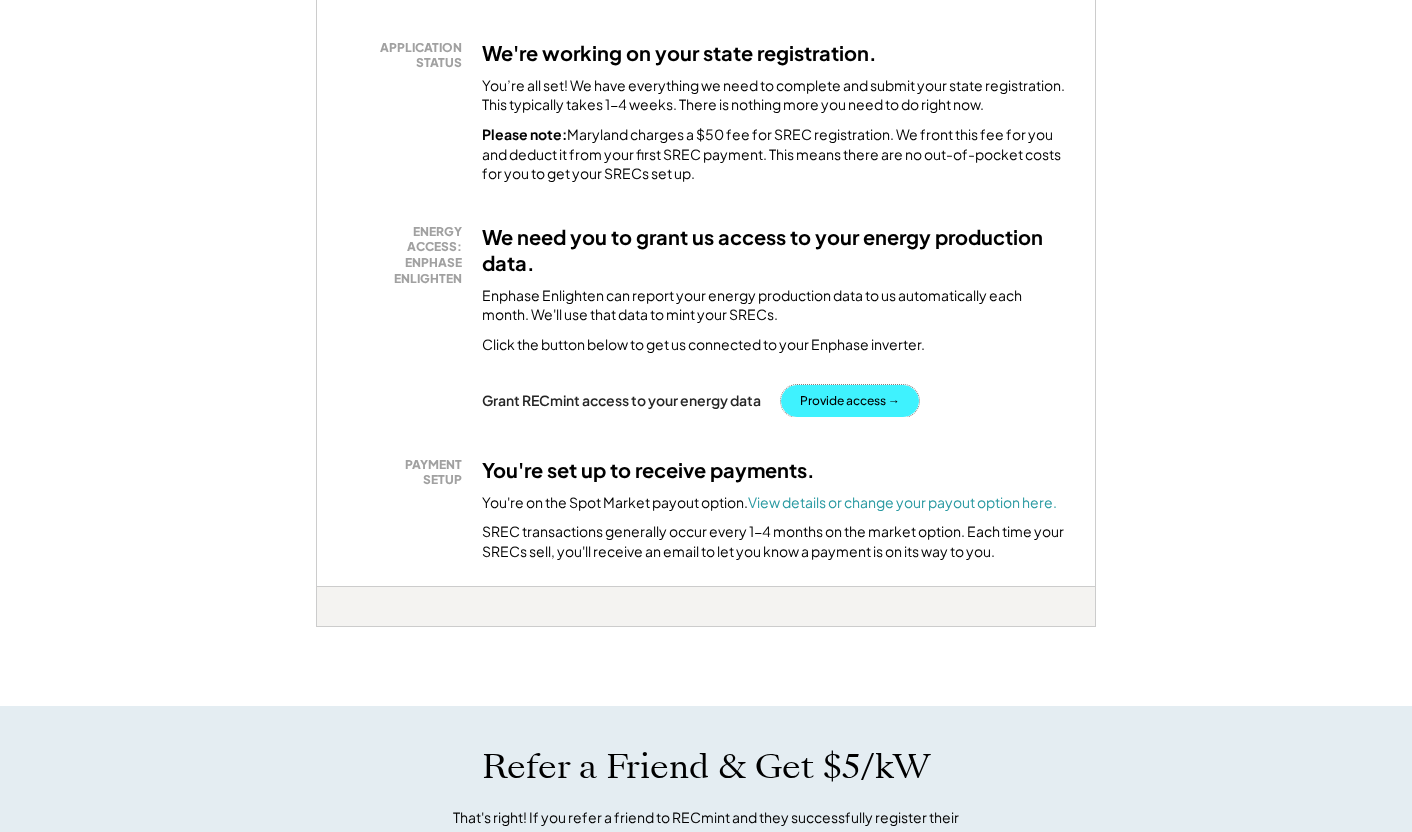 click on "Provide access →" at bounding box center (850, 401) 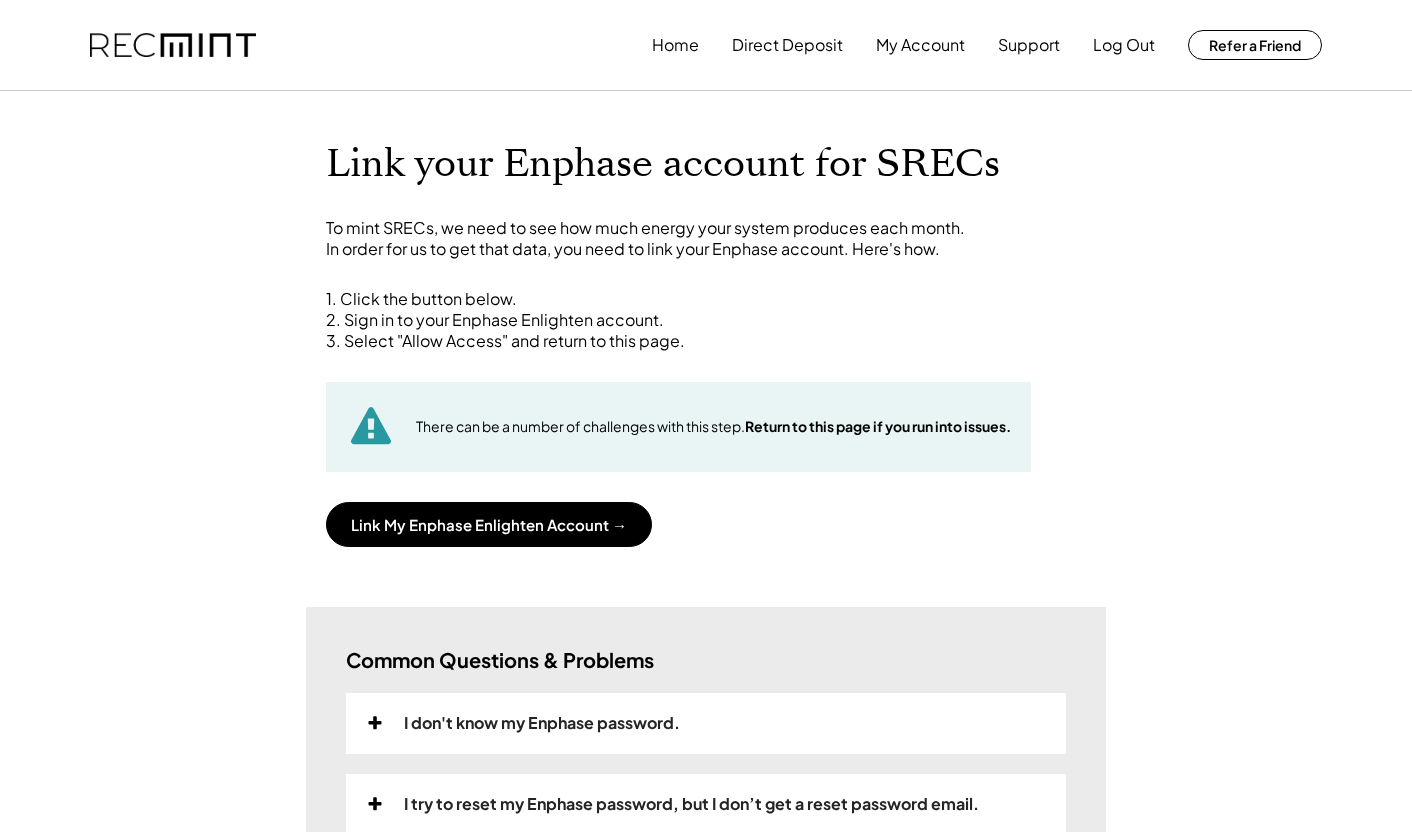 scroll, scrollTop: 0, scrollLeft: 0, axis: both 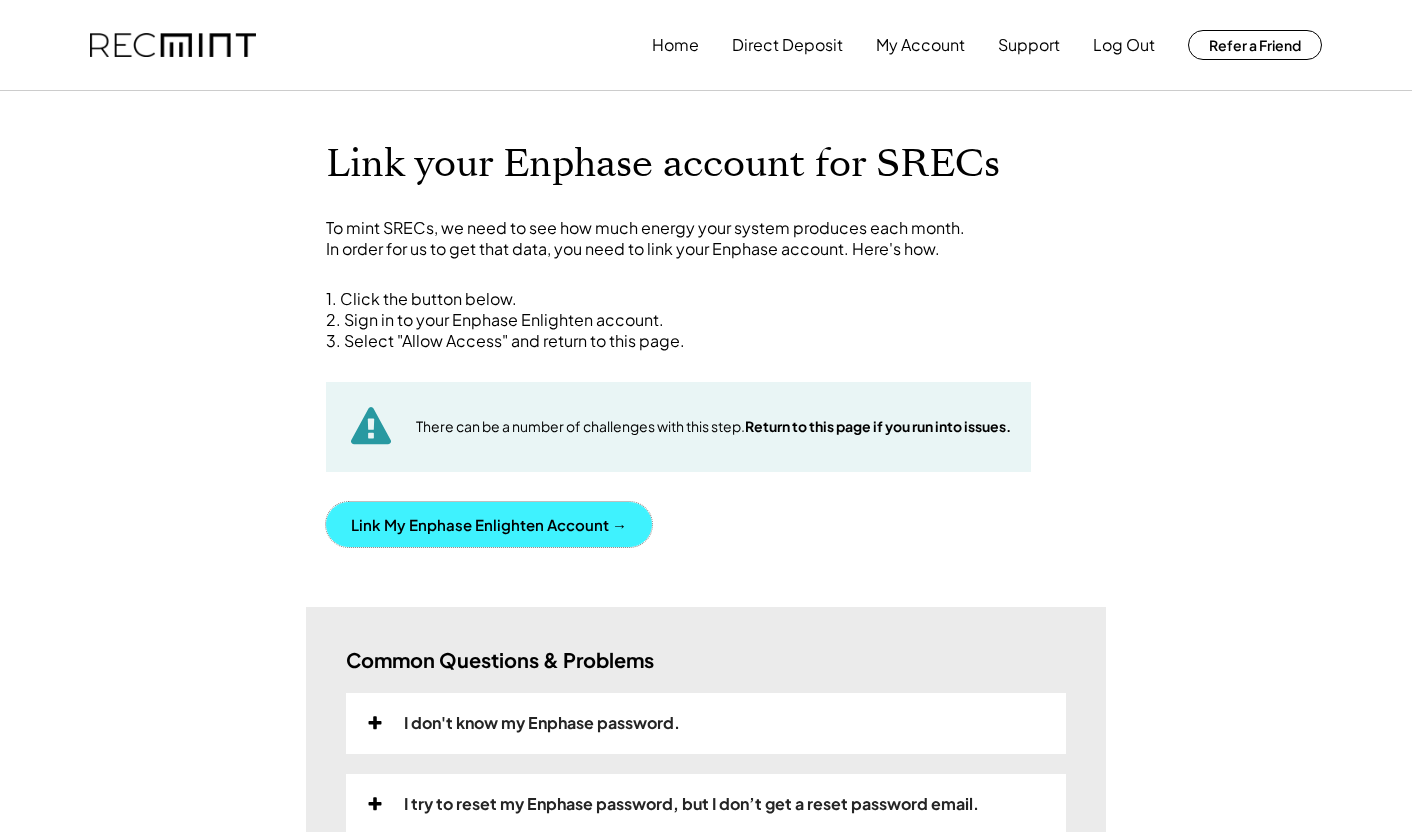 click on "Link My Enphase Enlighten Account →" at bounding box center [489, 524] 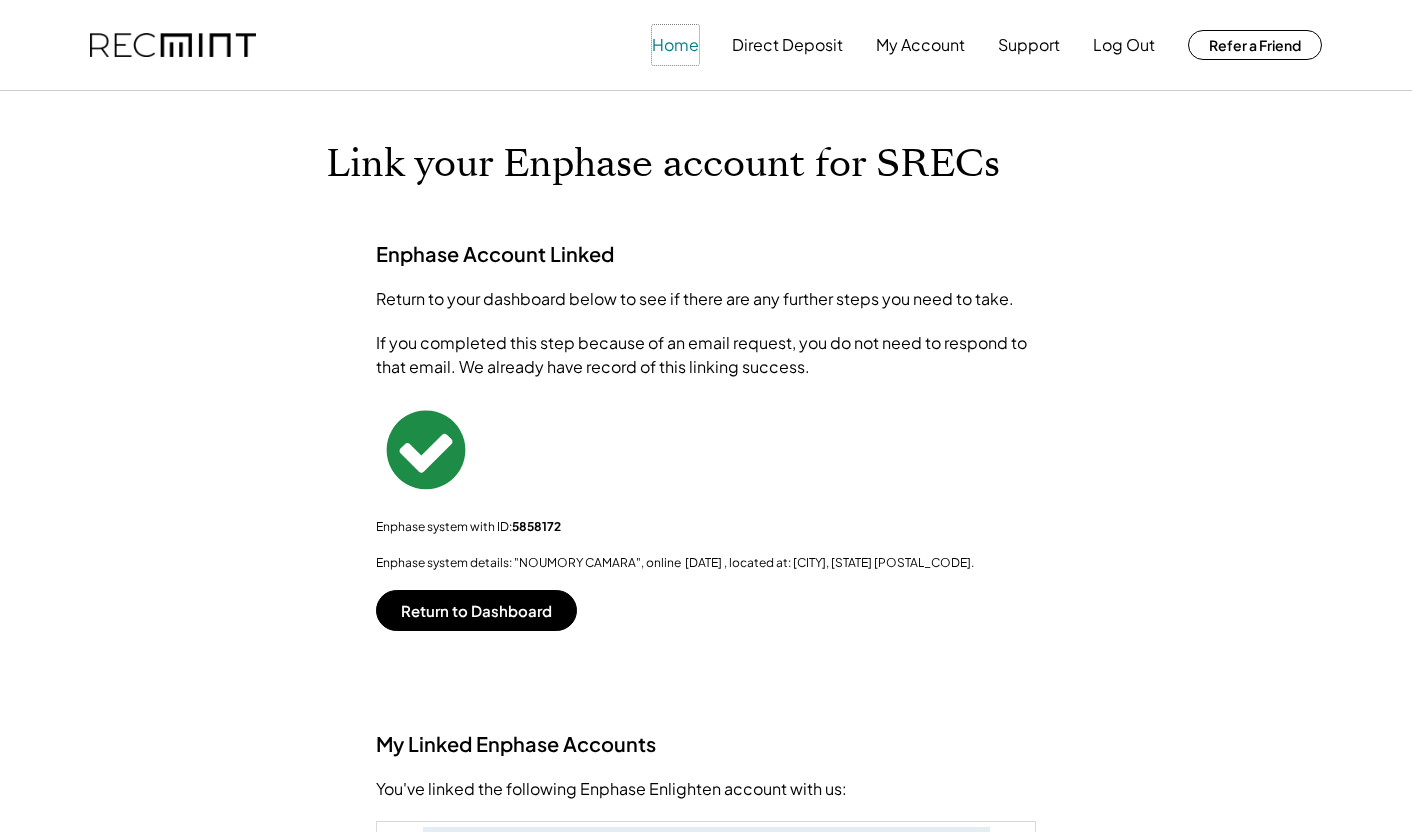 click on "Home" at bounding box center (675, 45) 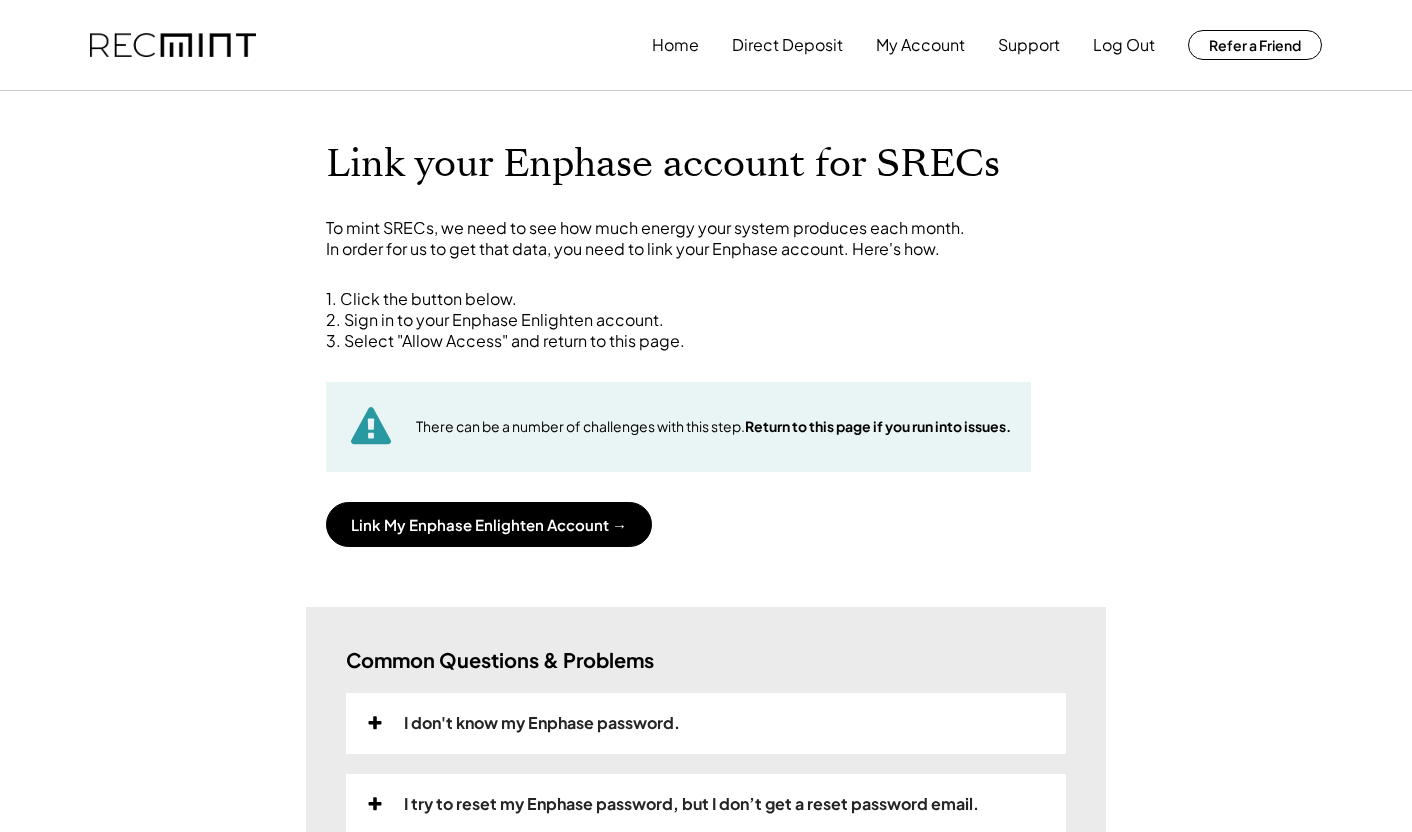 scroll, scrollTop: 0, scrollLeft: 0, axis: both 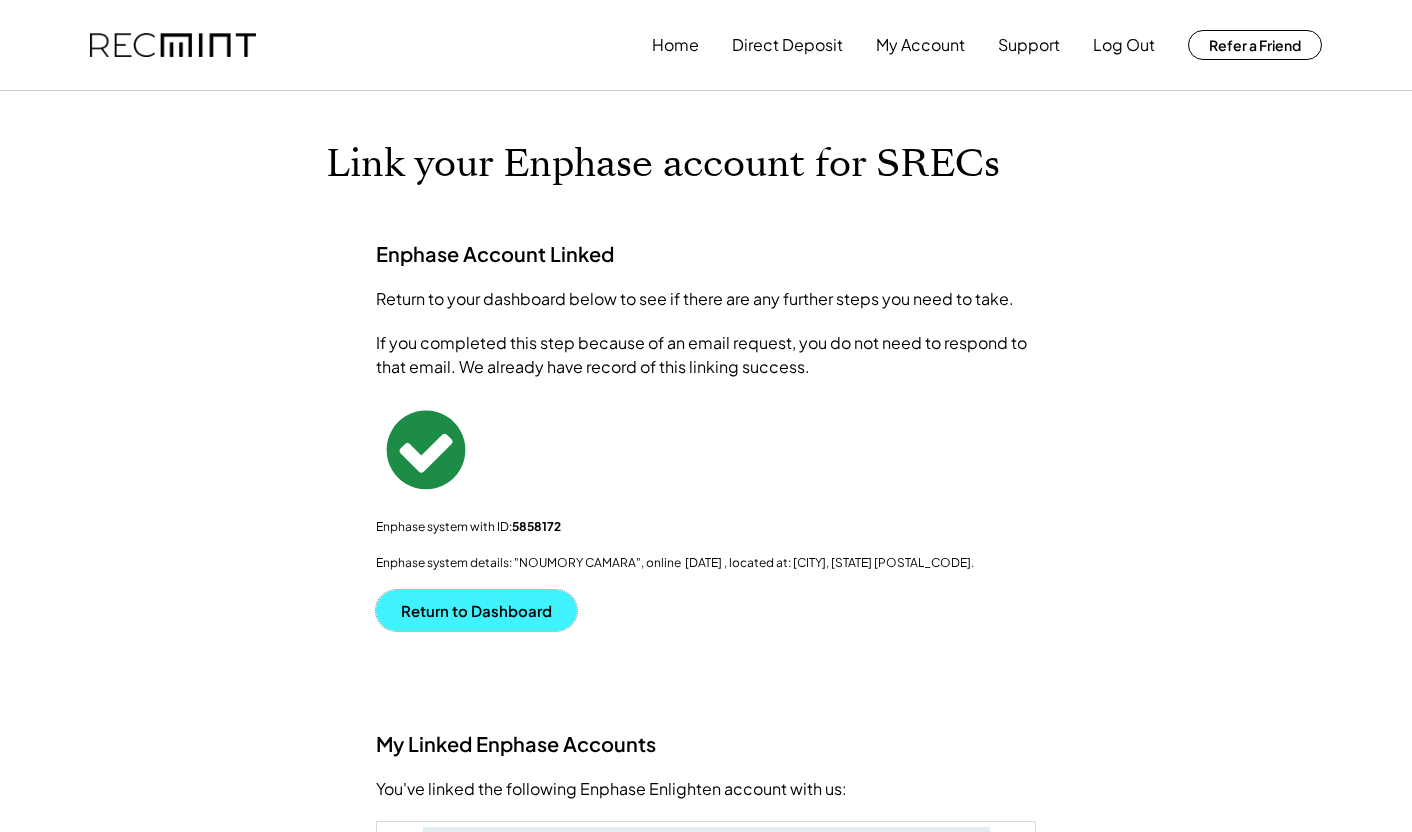 click on "Return to Dashboard" at bounding box center (476, 610) 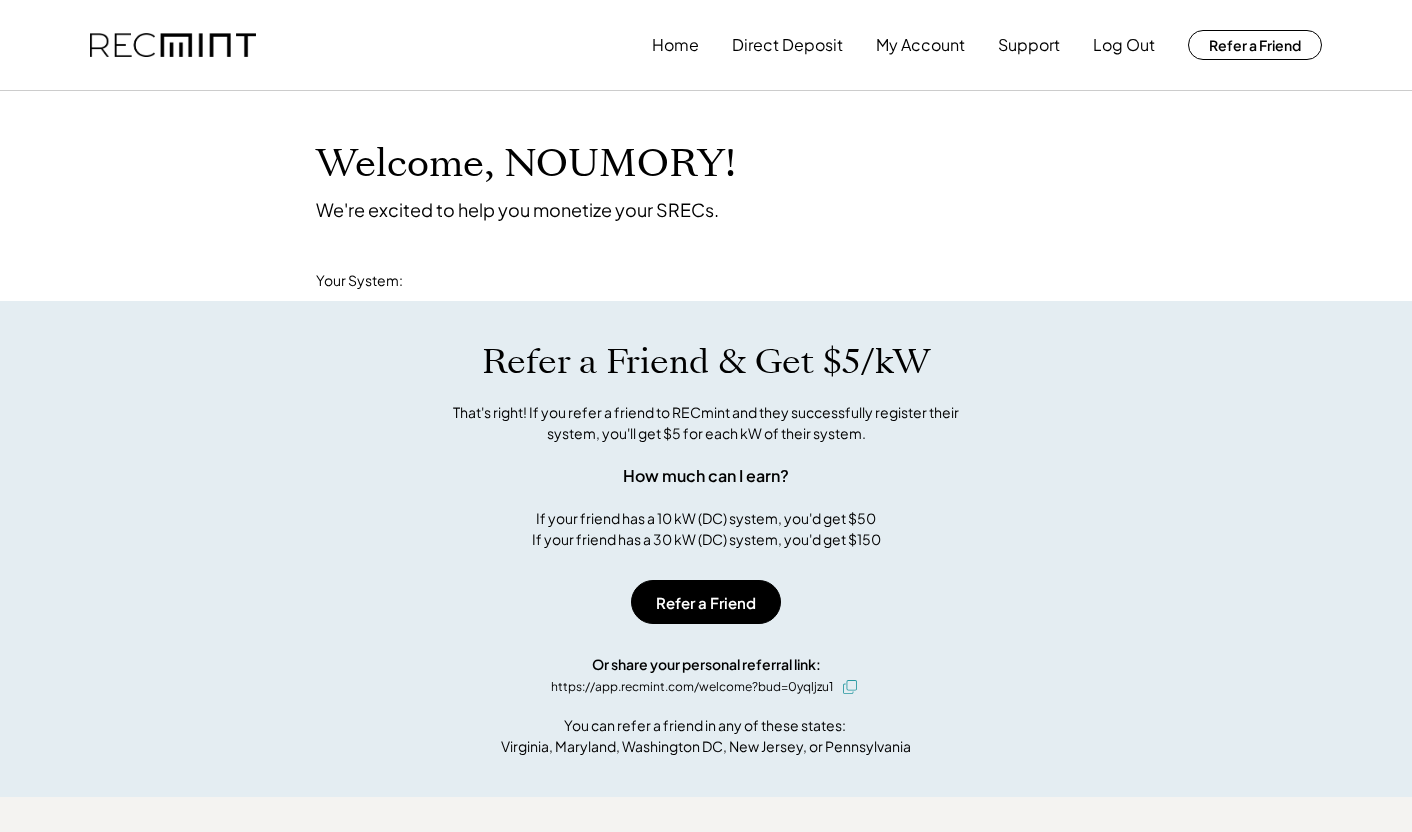 scroll, scrollTop: 0, scrollLeft: 0, axis: both 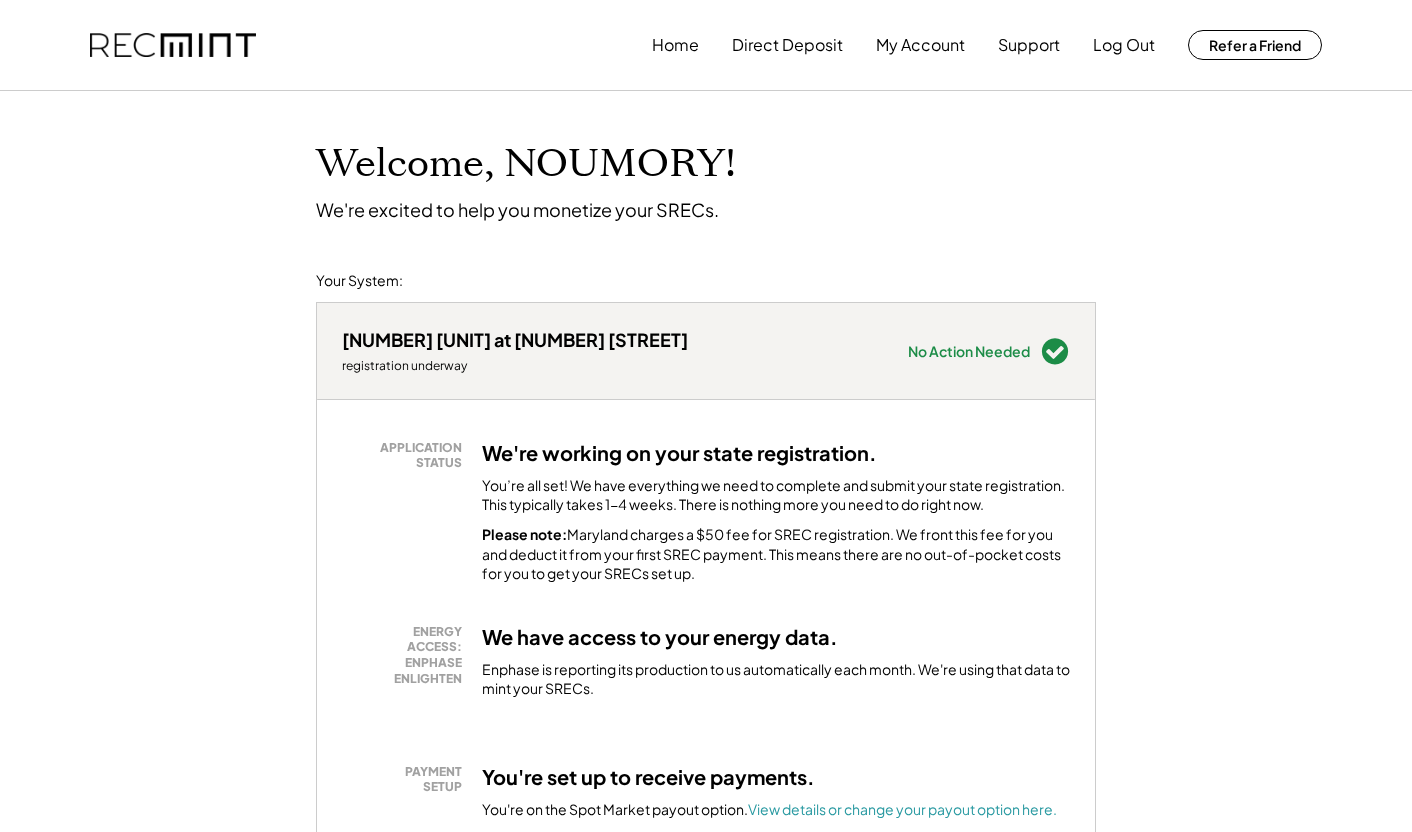 drag, startPoint x: 651, startPoint y: 47, endPoint x: 685, endPoint y: 45, distance: 34.058773 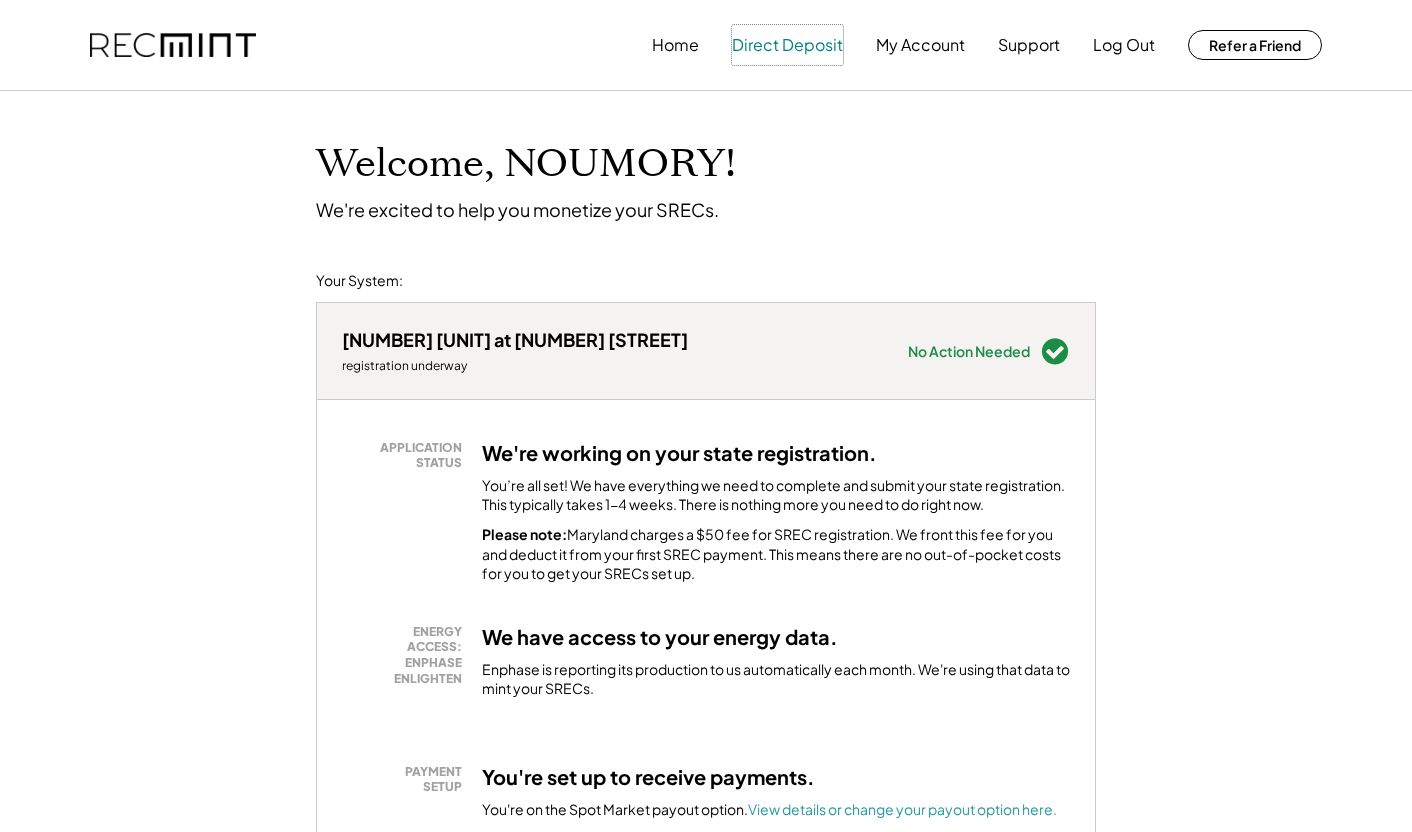 drag, startPoint x: 771, startPoint y: 42, endPoint x: 776, endPoint y: 52, distance: 11.18034 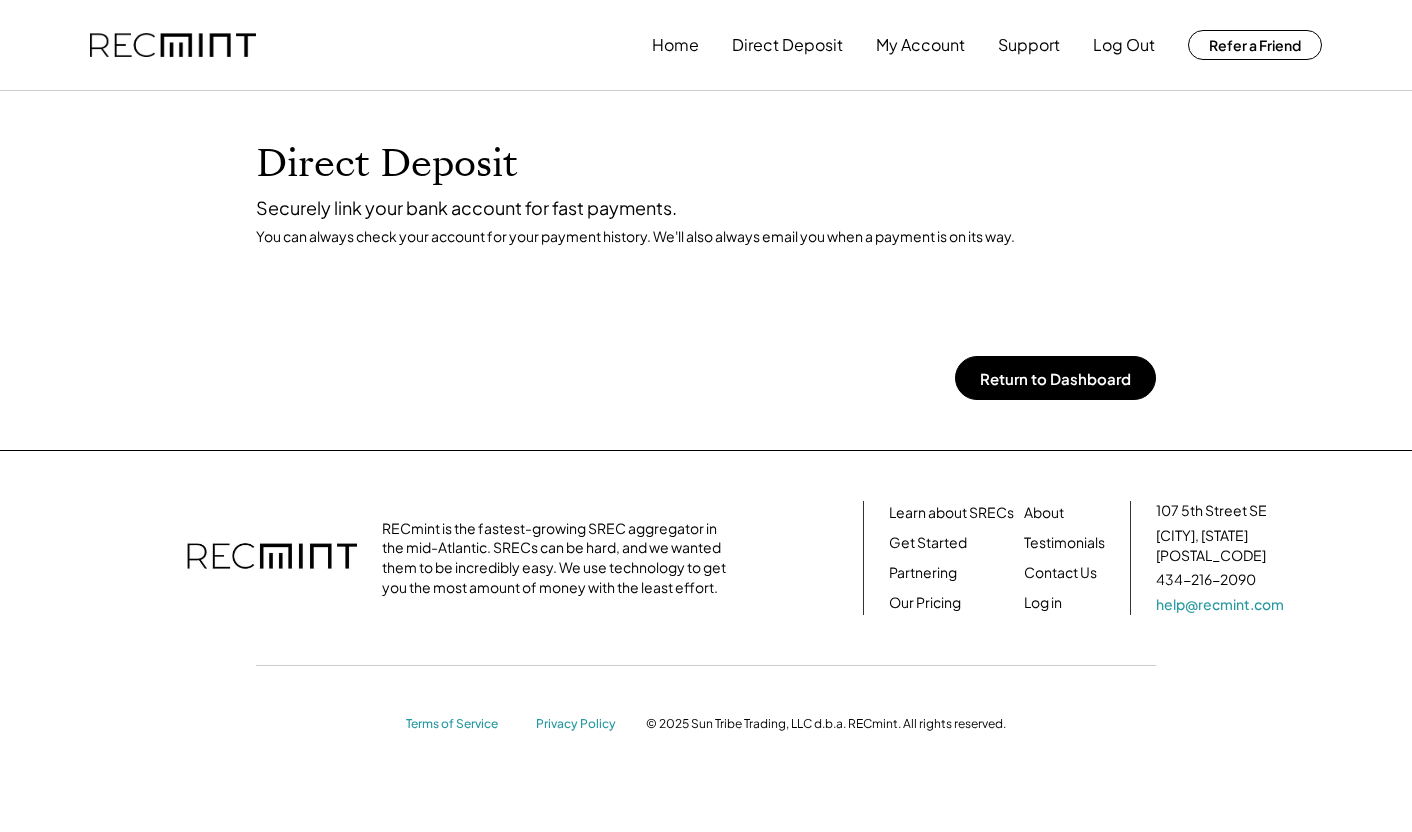 scroll, scrollTop: 0, scrollLeft: 0, axis: both 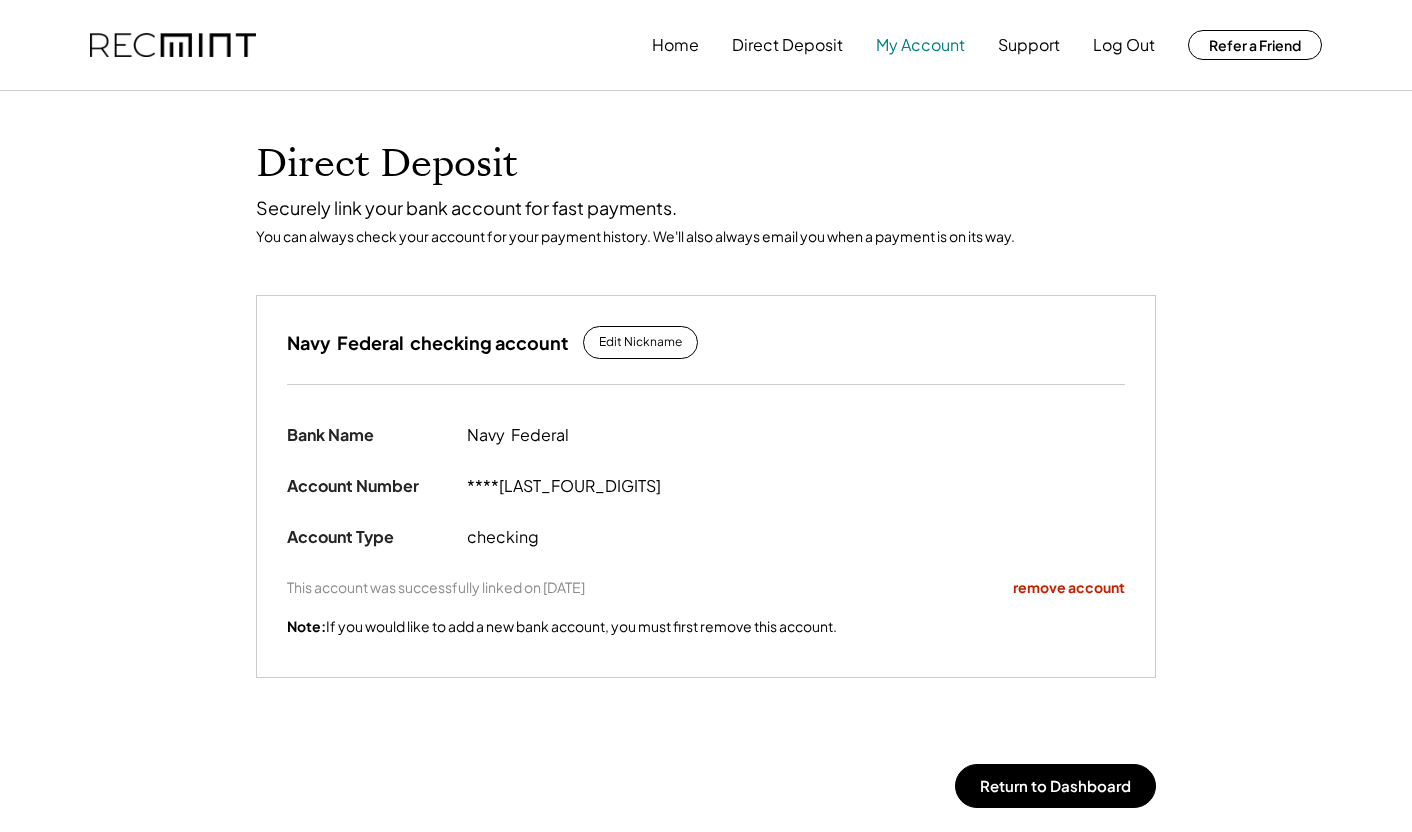 click on "My Account" at bounding box center [920, 45] 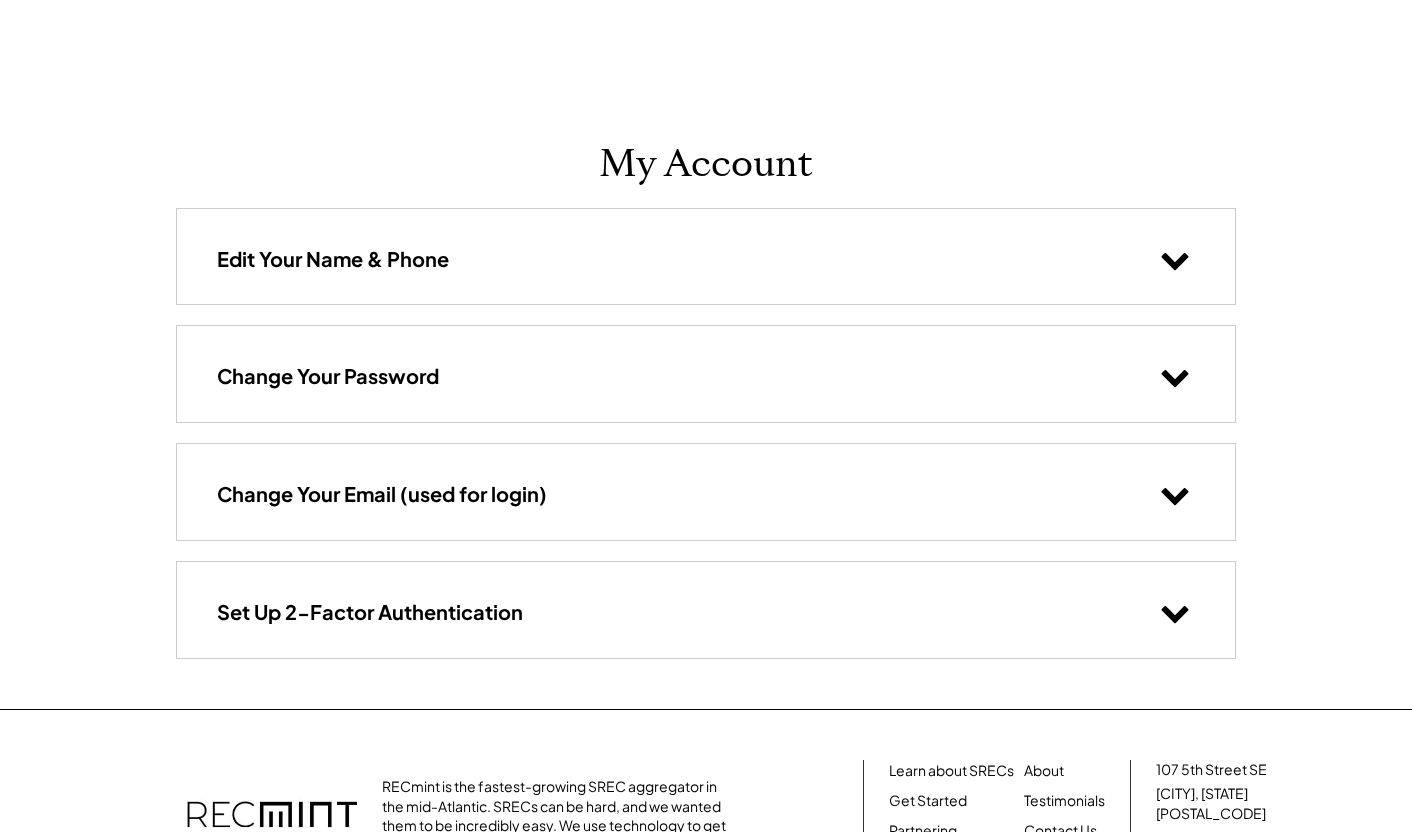 scroll, scrollTop: 0, scrollLeft: 0, axis: both 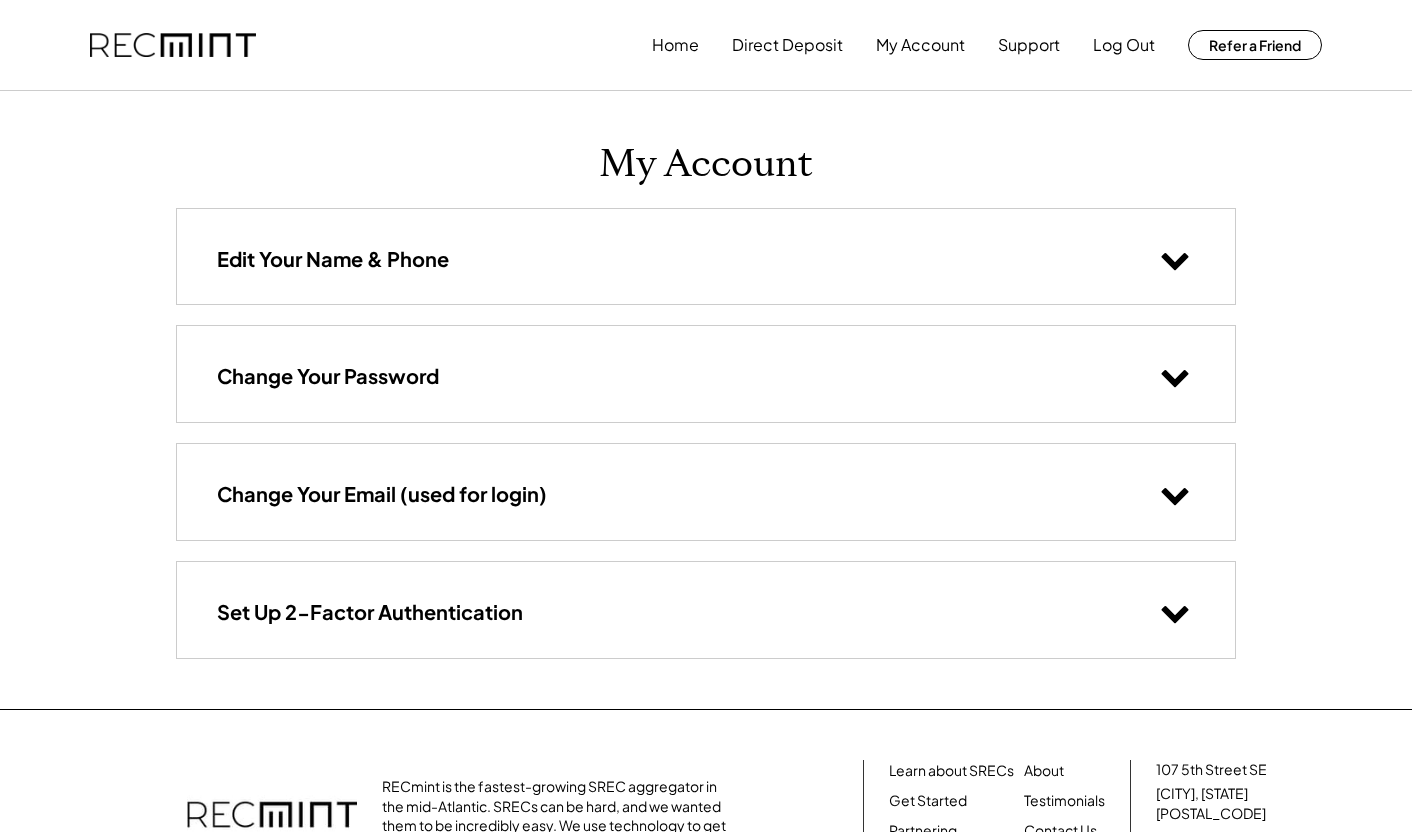 click 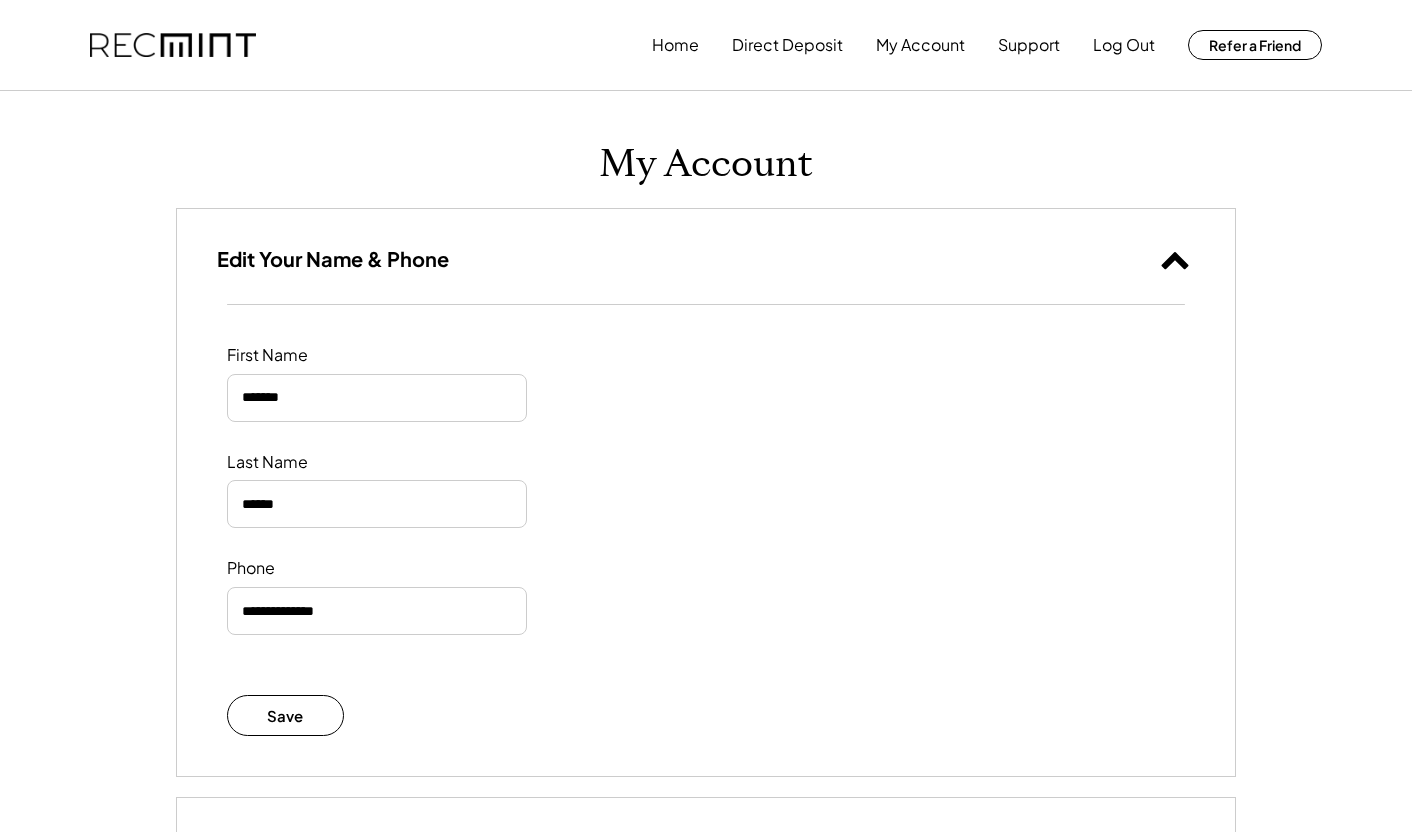 click 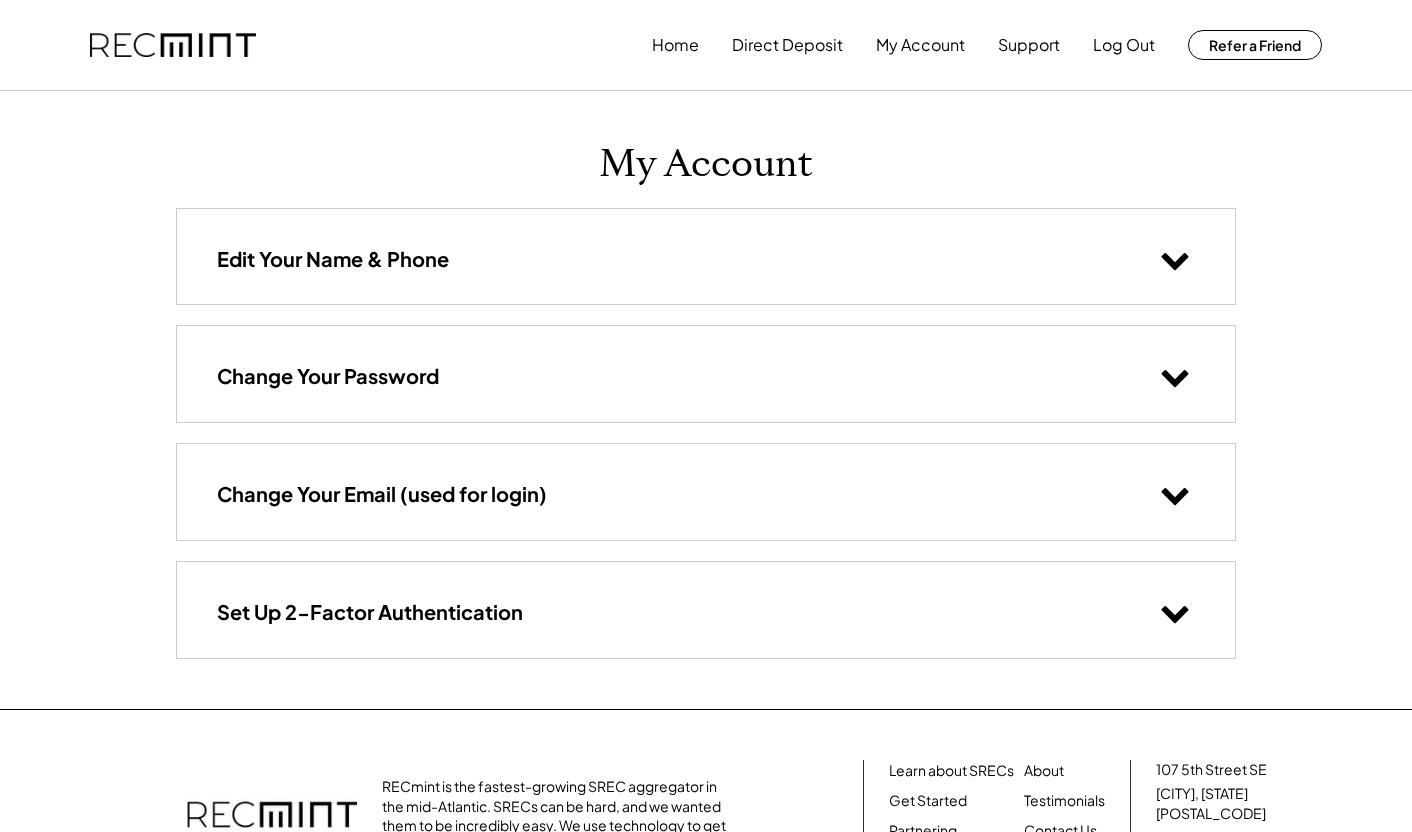 click at bounding box center [1175, 376] 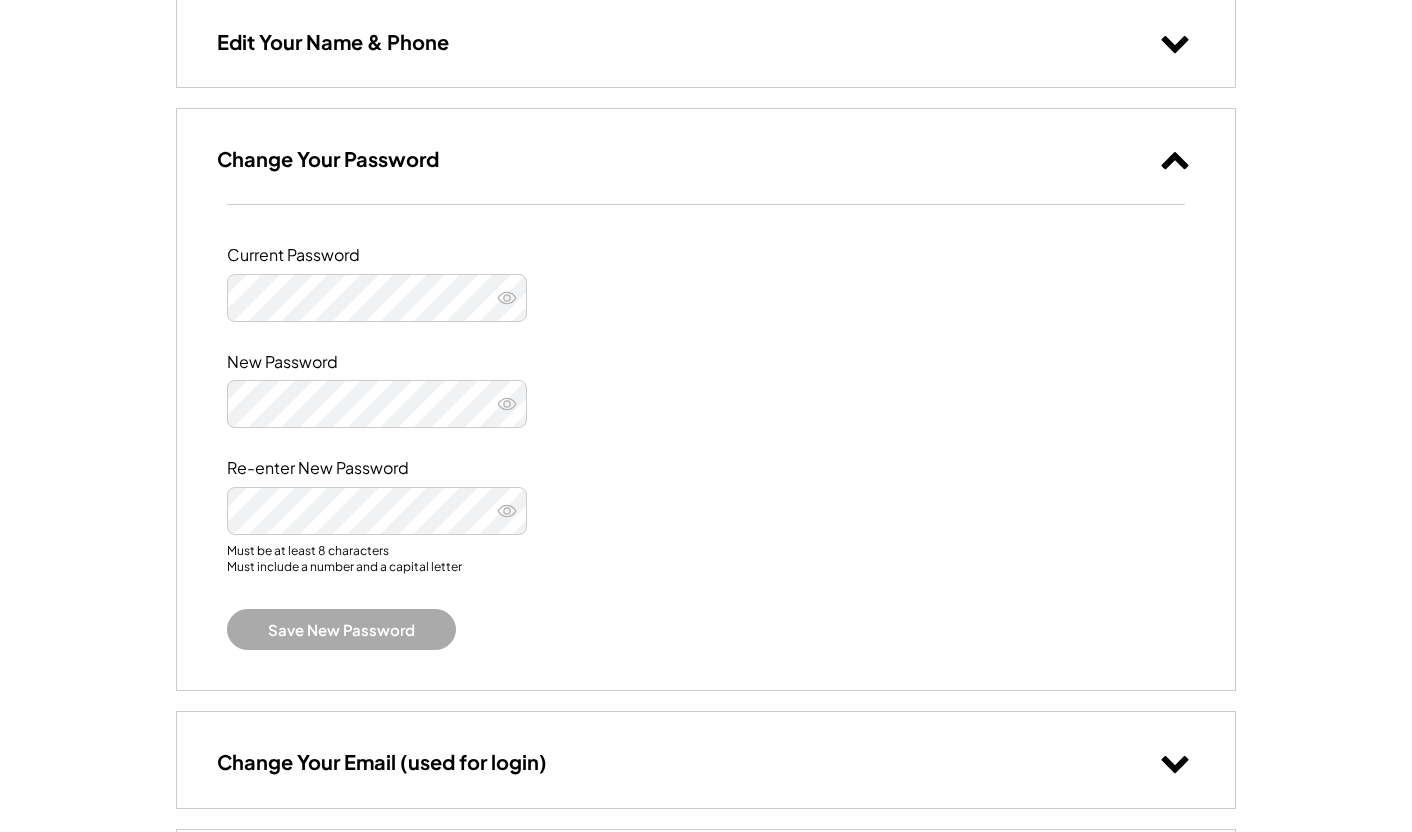 click 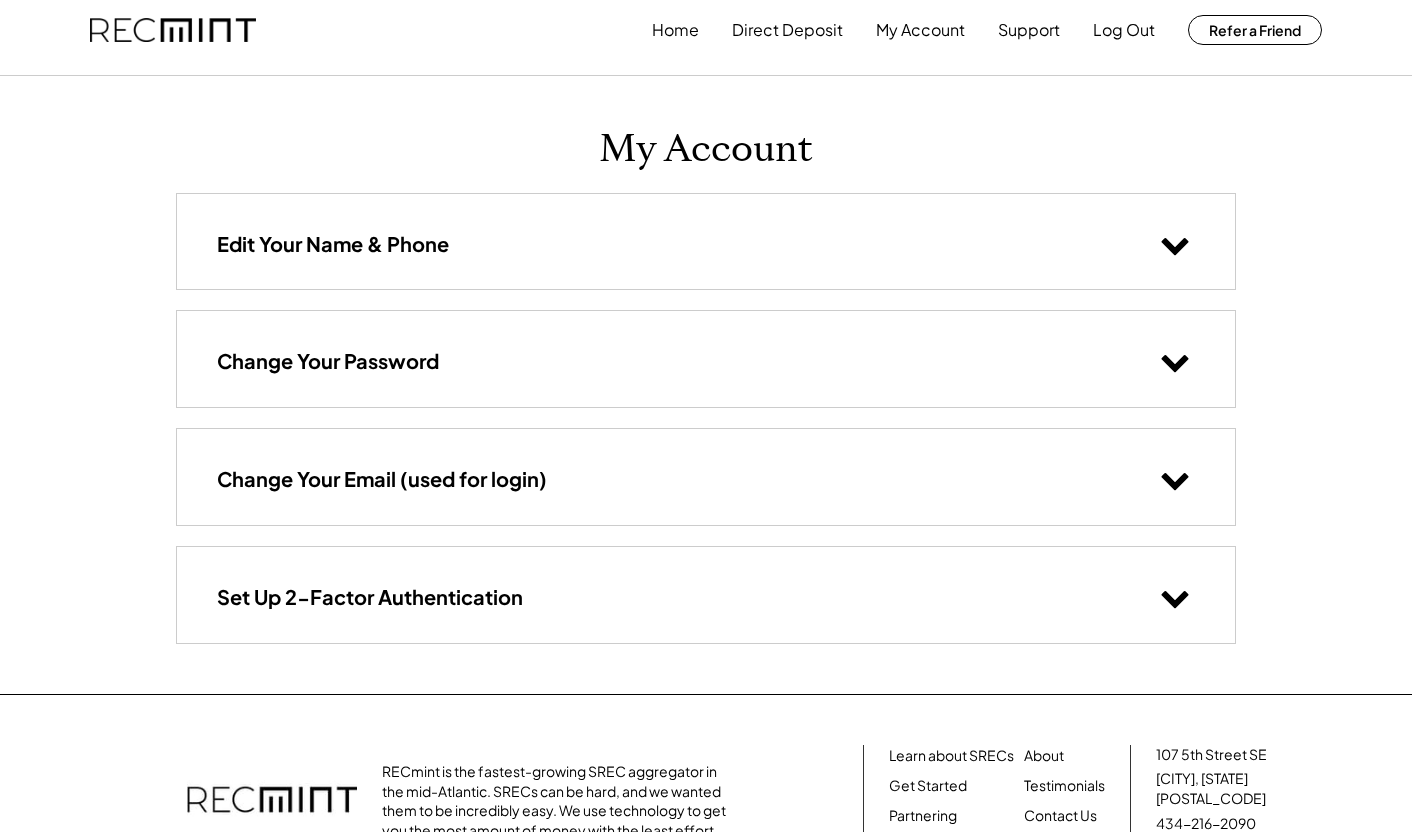scroll, scrollTop: 0, scrollLeft: 0, axis: both 